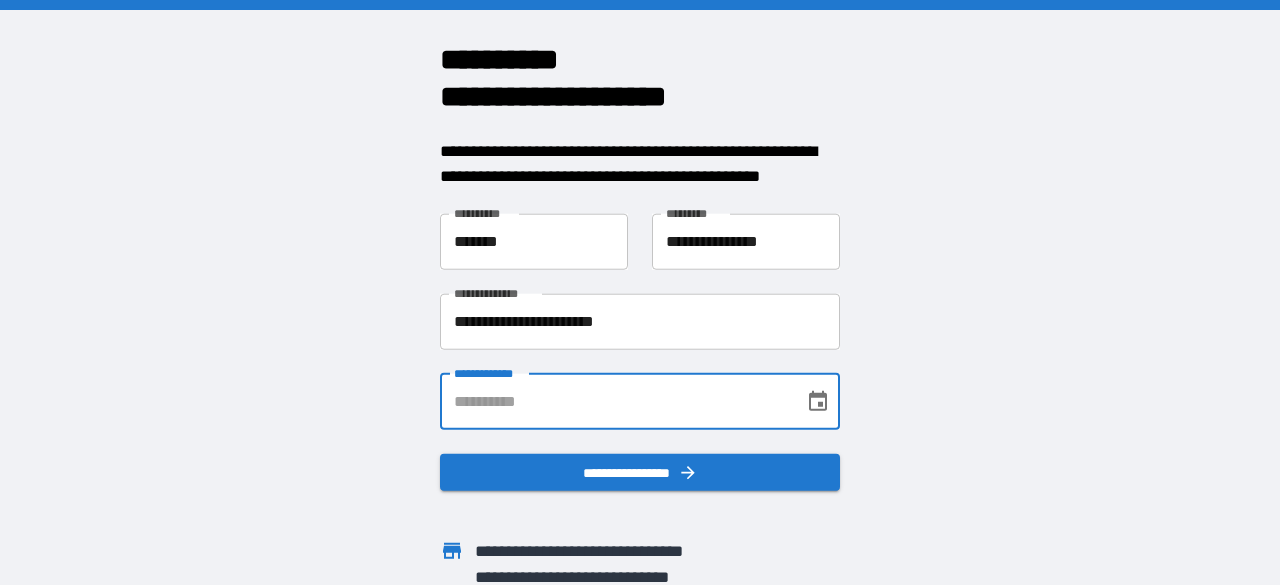 scroll, scrollTop: 0, scrollLeft: 0, axis: both 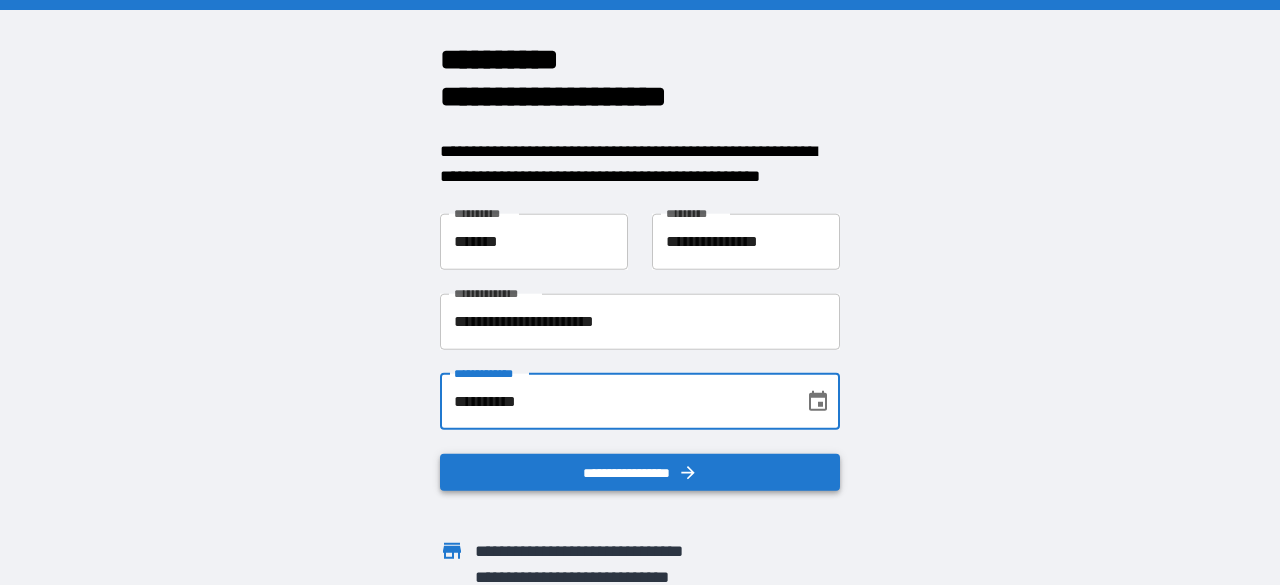 type on "**********" 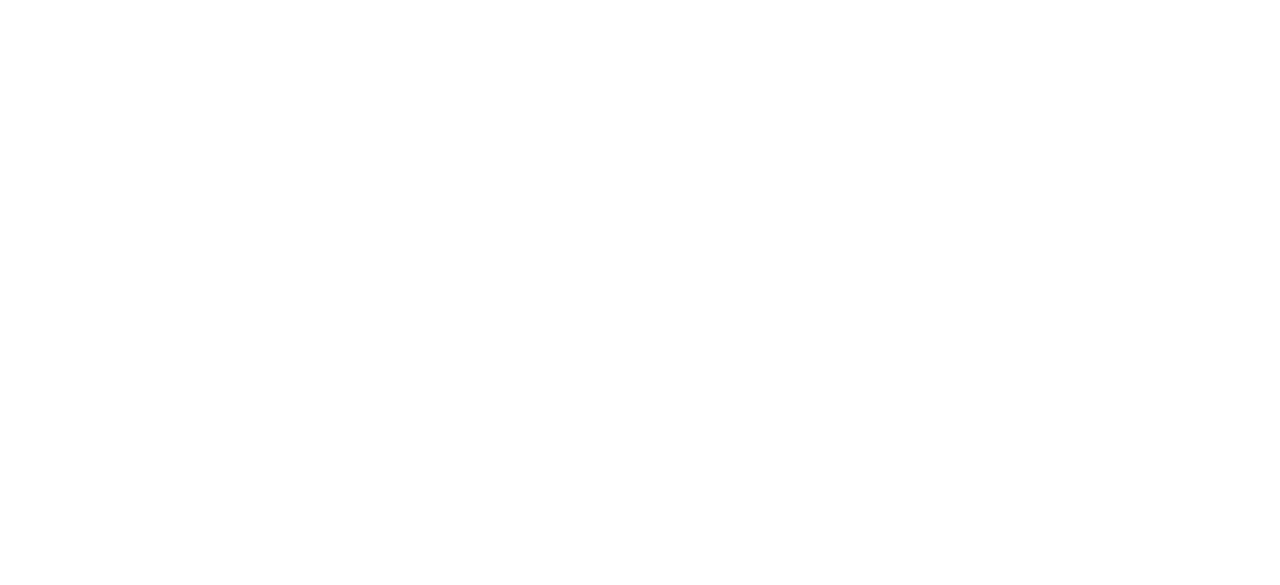 scroll, scrollTop: 0, scrollLeft: 0, axis: both 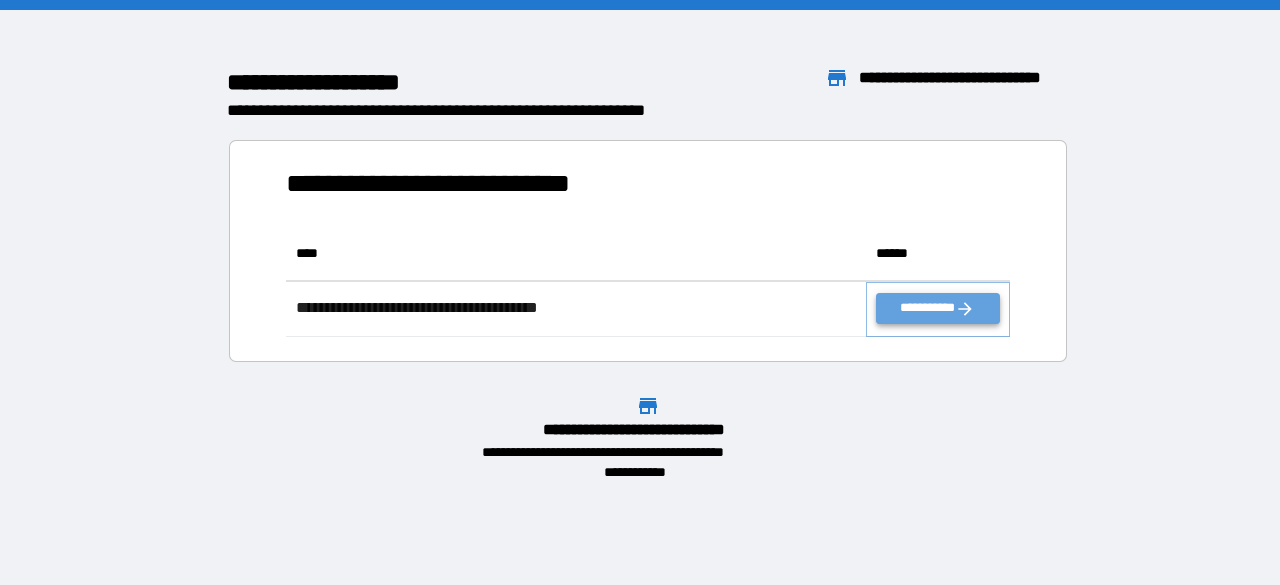 click on "**********" at bounding box center (938, 308) 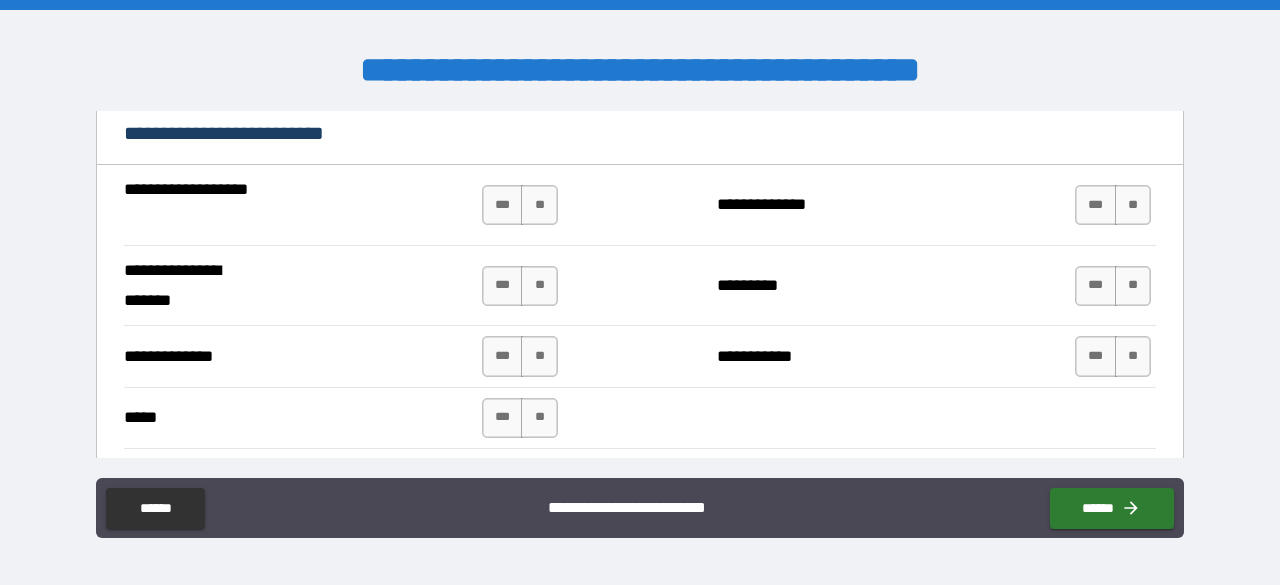 scroll, scrollTop: 400, scrollLeft: 0, axis: vertical 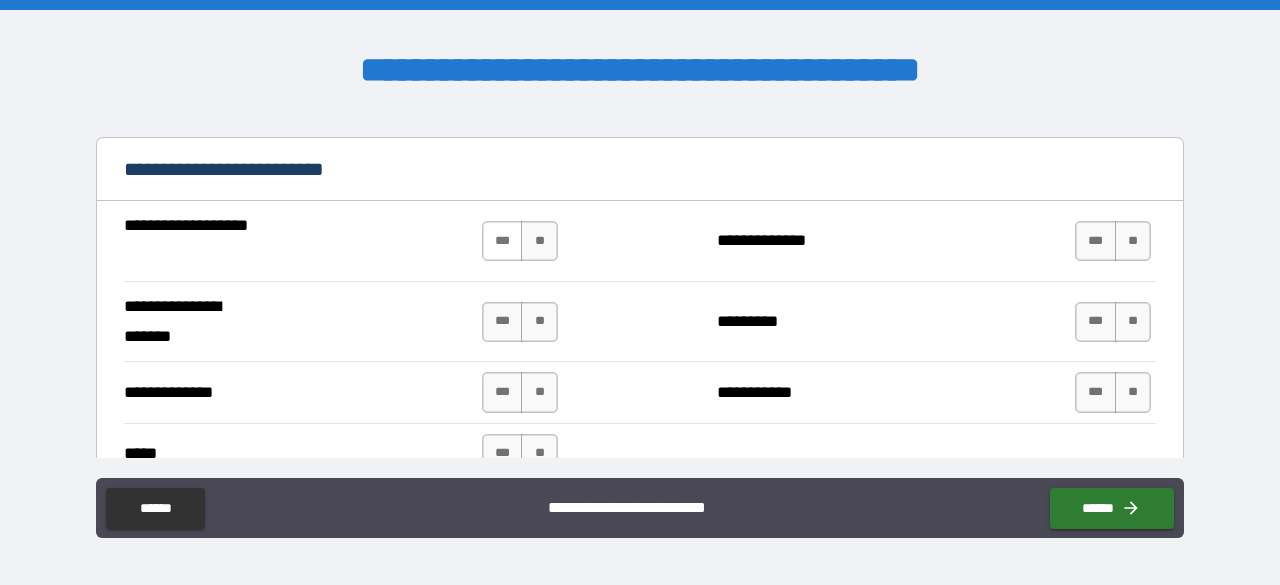 click on "***" at bounding box center (503, 241) 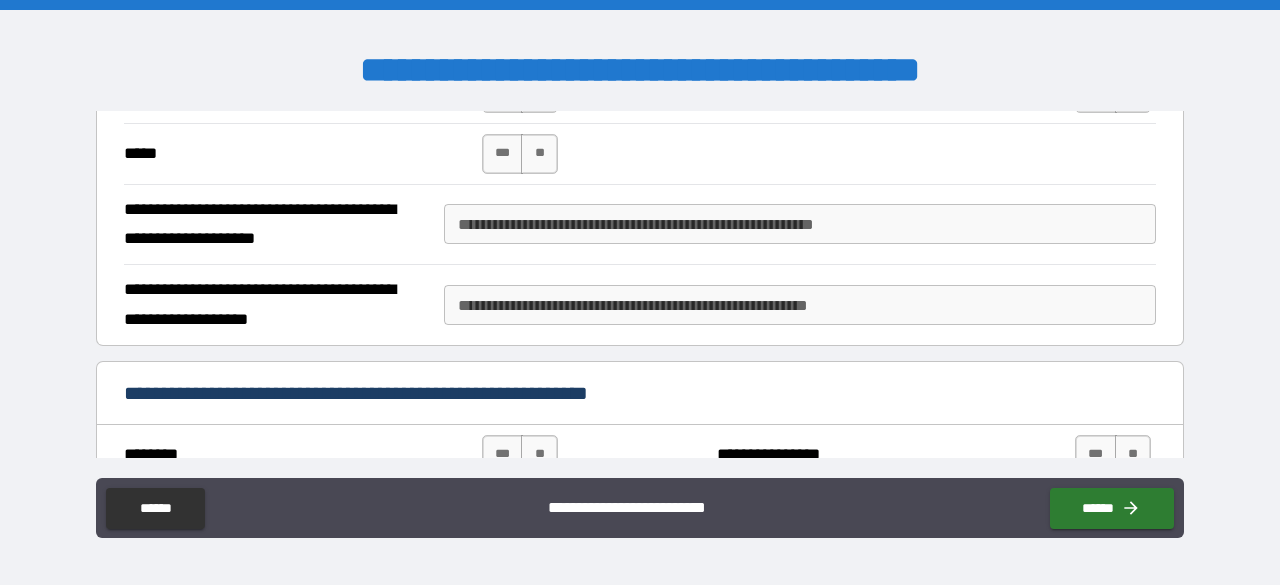 scroll, scrollTop: 800, scrollLeft: 0, axis: vertical 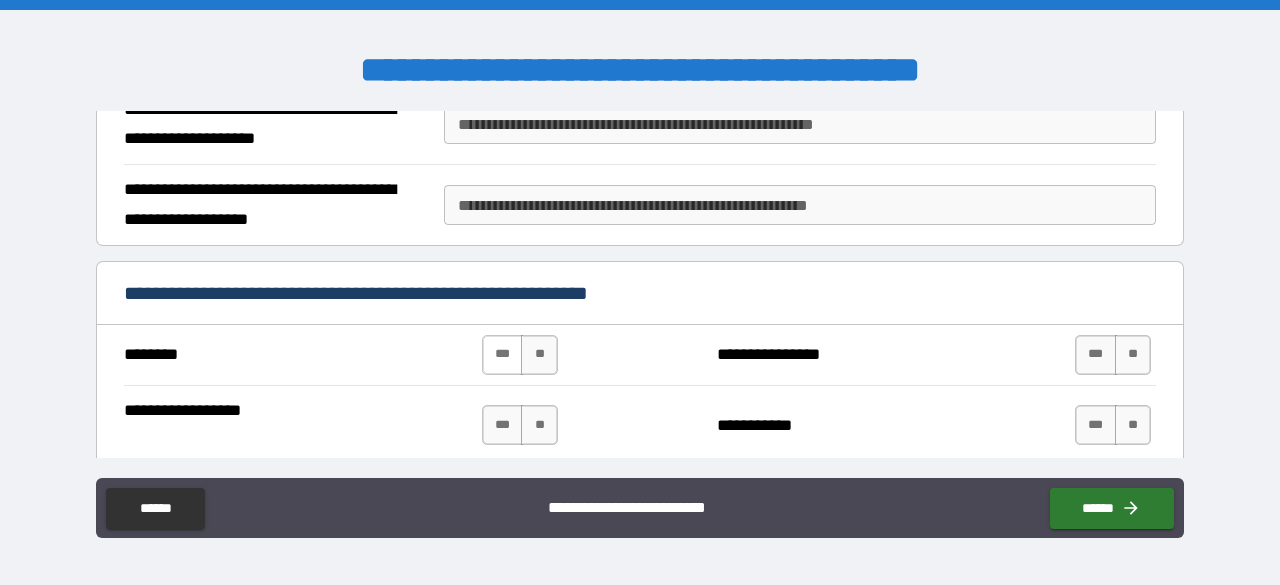 click on "***" at bounding box center [503, 355] 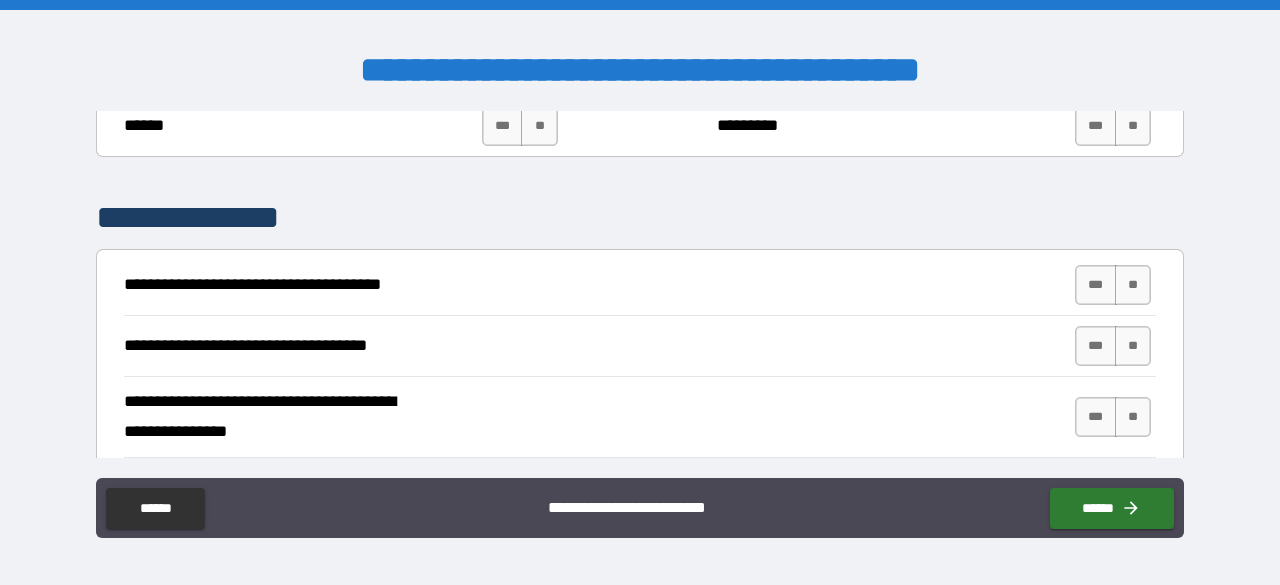 scroll, scrollTop: 1200, scrollLeft: 0, axis: vertical 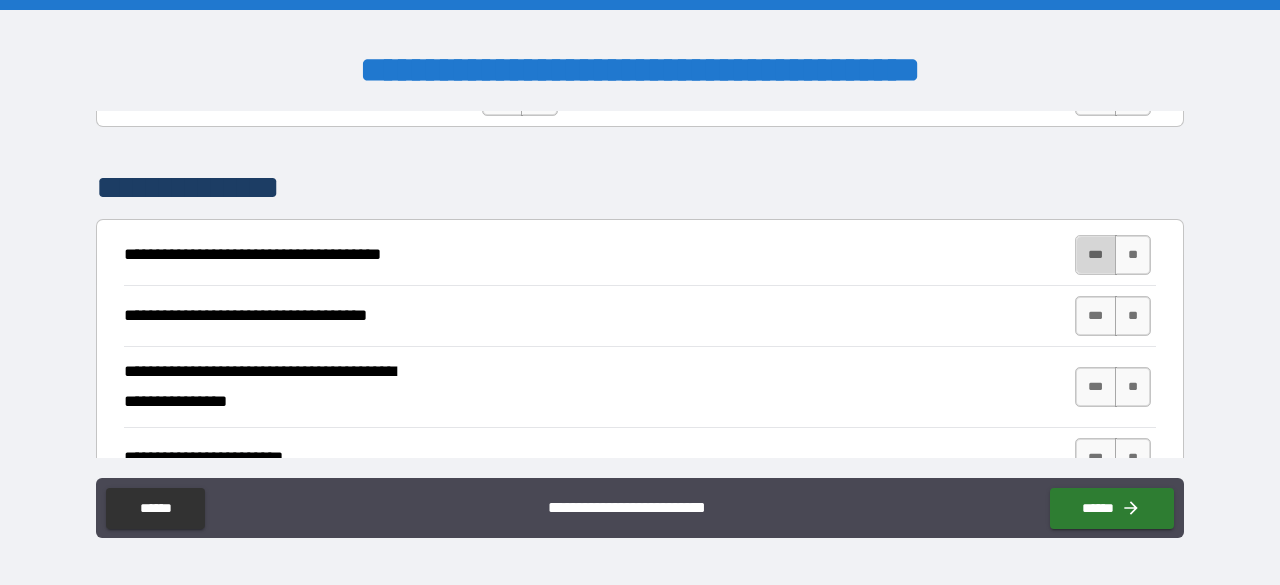 click on "***" at bounding box center (1096, 255) 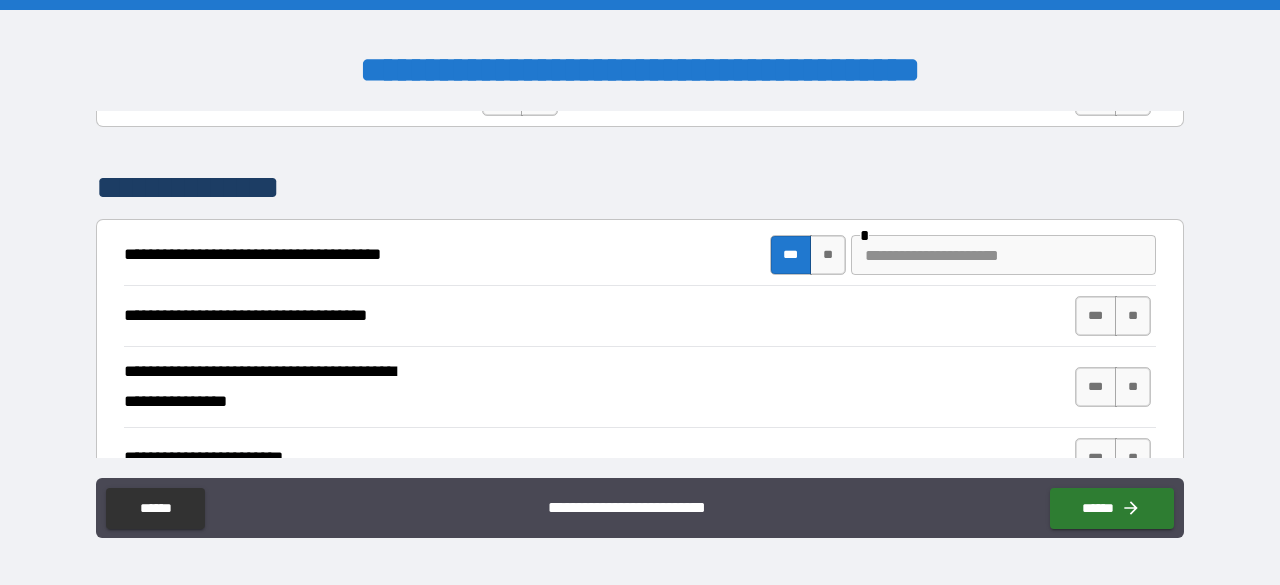 click on "**" at bounding box center (828, 255) 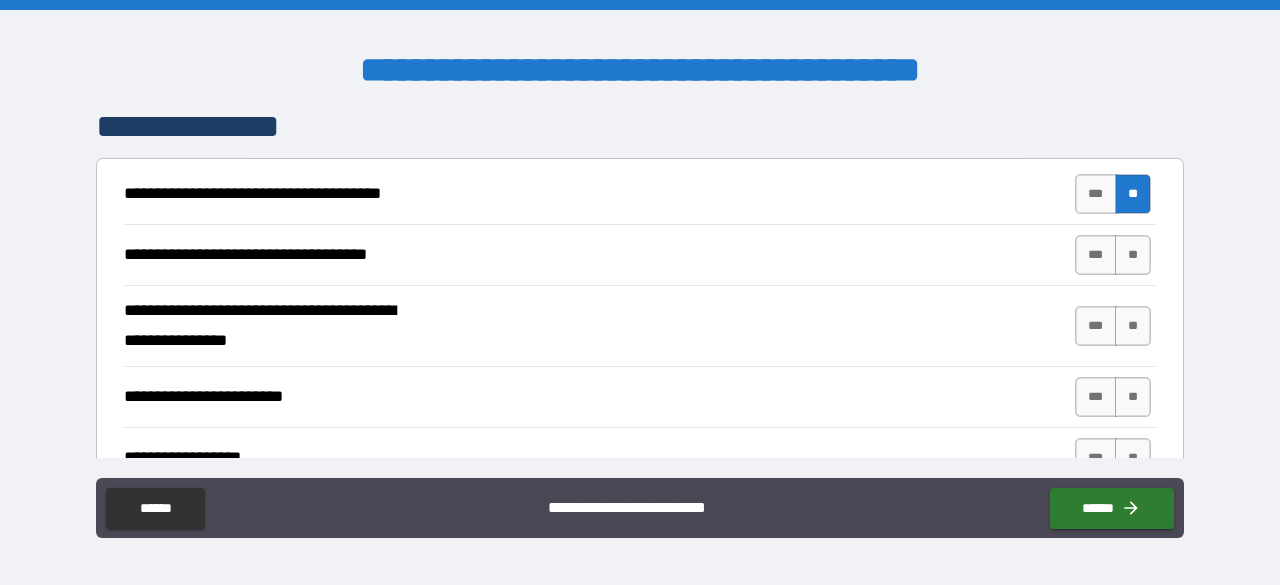 scroll, scrollTop: 1200, scrollLeft: 0, axis: vertical 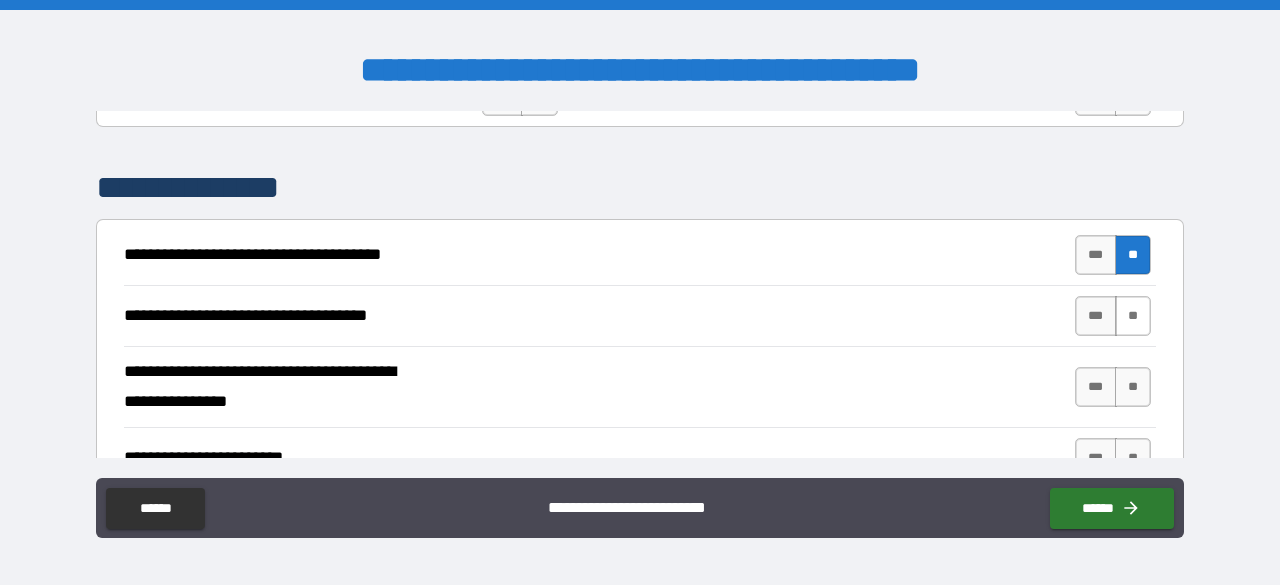 click on "**" at bounding box center [1133, 316] 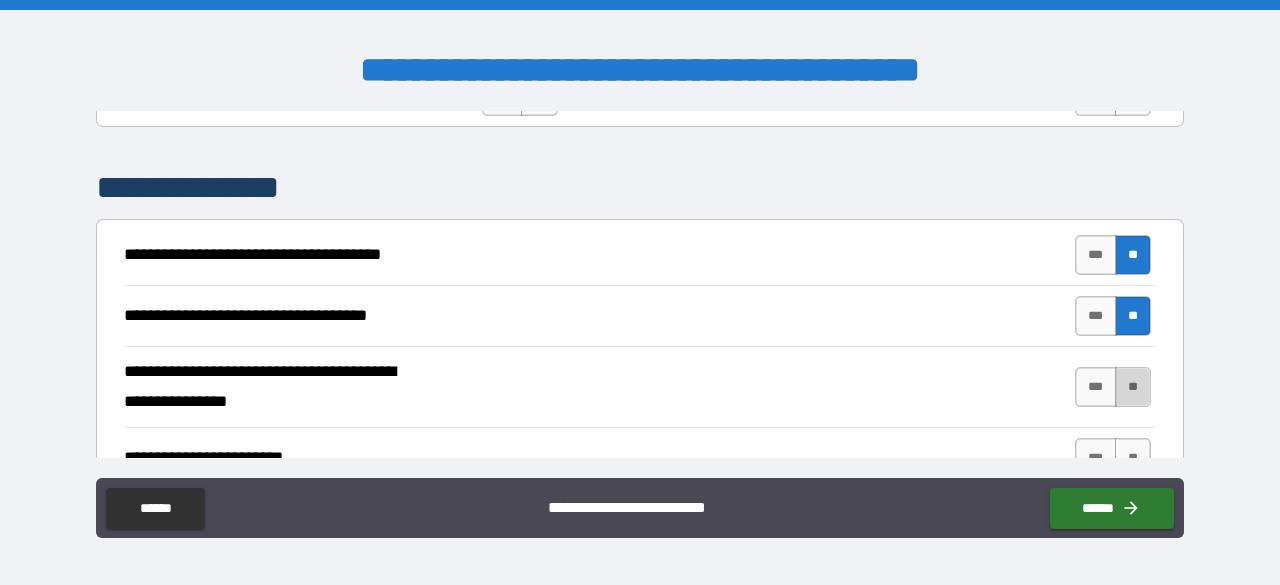 click on "**" at bounding box center (1133, 387) 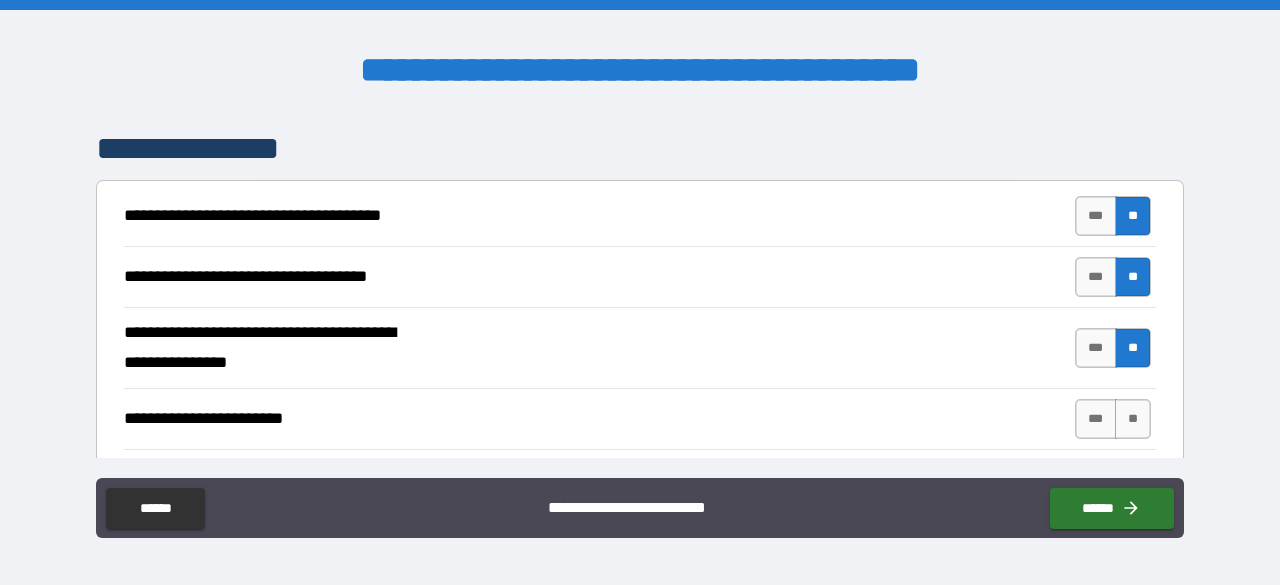 scroll, scrollTop: 1300, scrollLeft: 0, axis: vertical 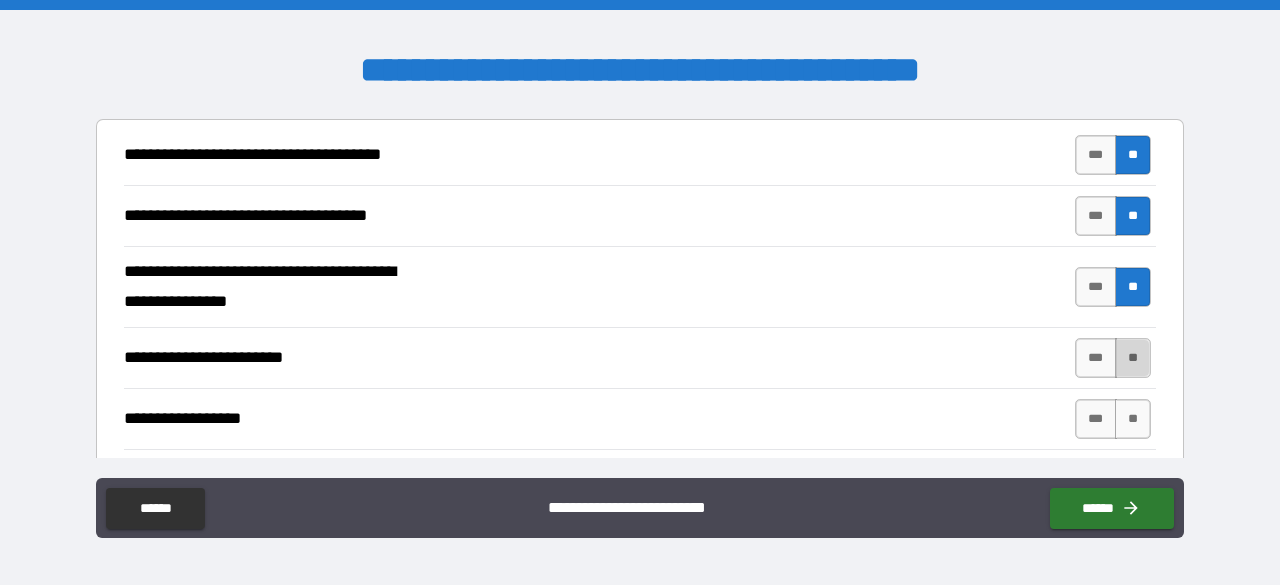 click on "**" at bounding box center (1133, 358) 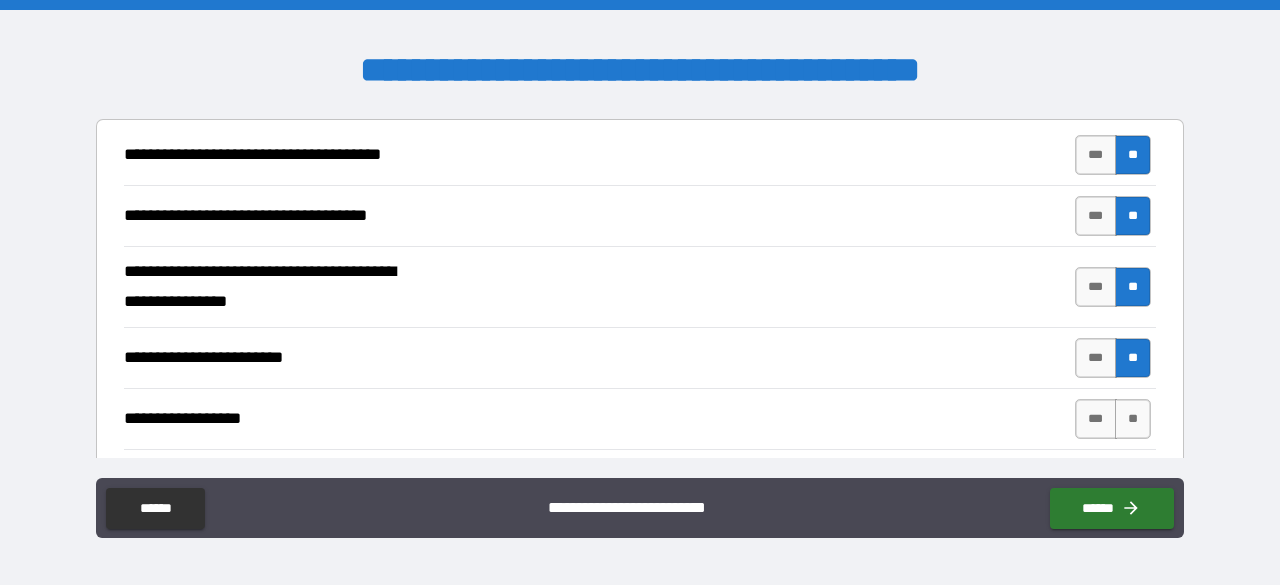 drag, startPoint x: 1122, startPoint y: 414, endPoint x: 1049, endPoint y: 382, distance: 79.70571 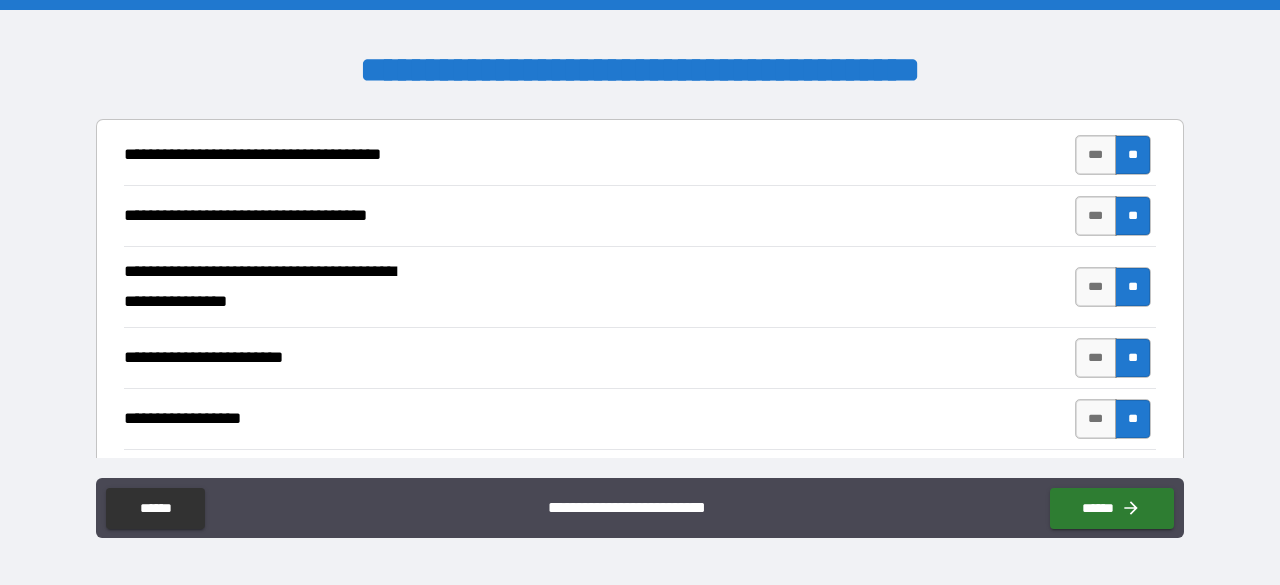 scroll, scrollTop: 1500, scrollLeft: 0, axis: vertical 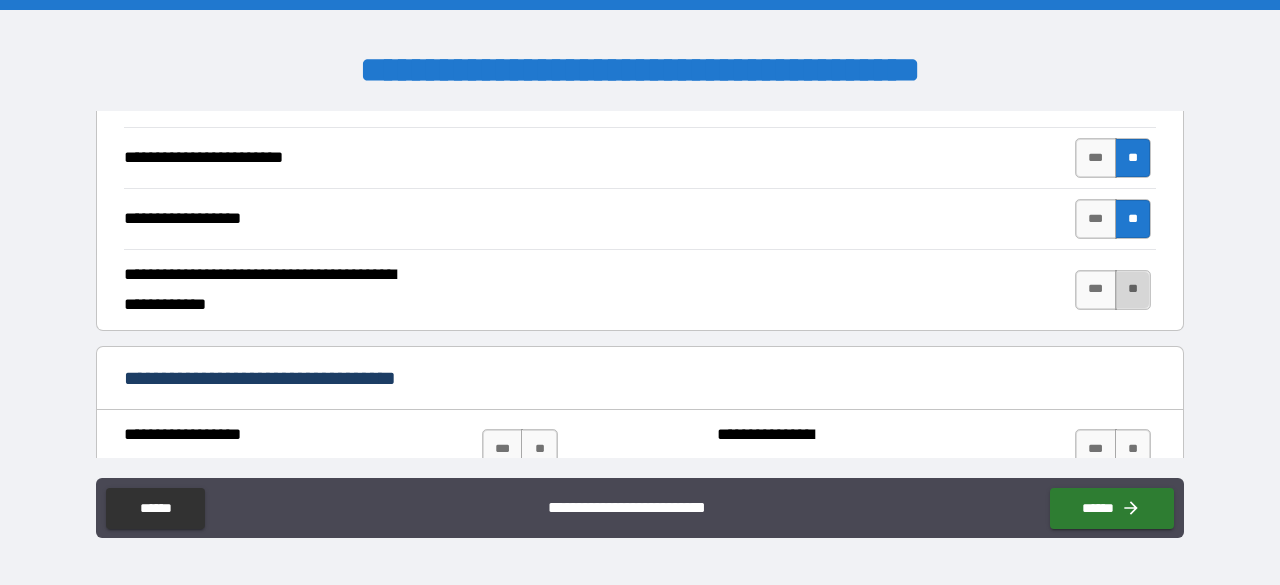 click on "**" at bounding box center [1133, 290] 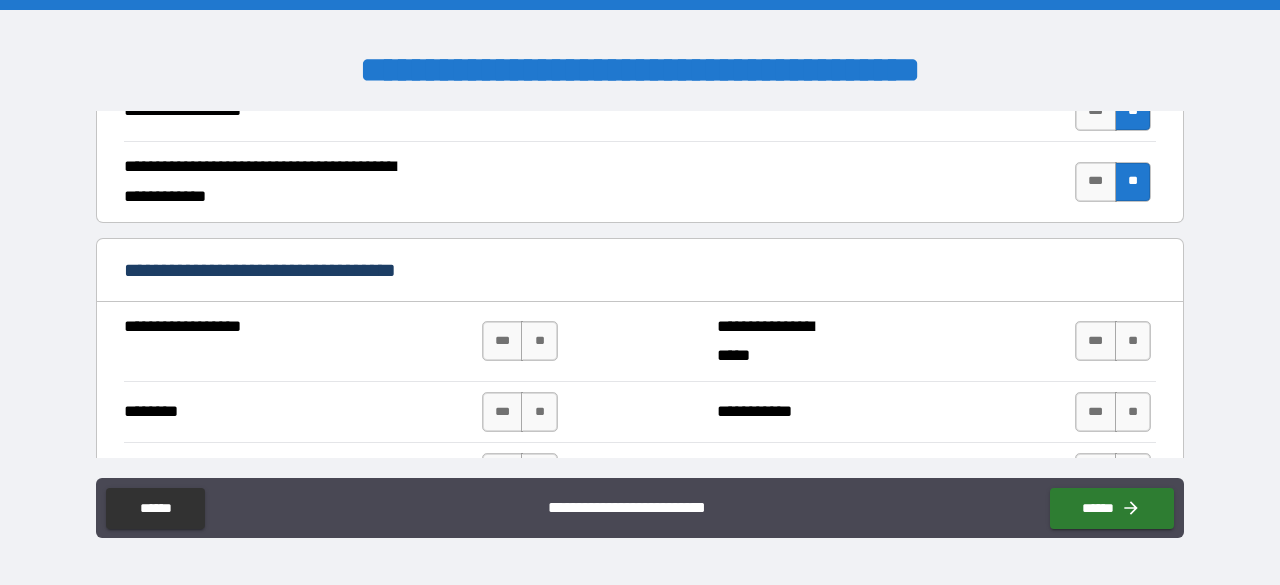 scroll, scrollTop: 1700, scrollLeft: 0, axis: vertical 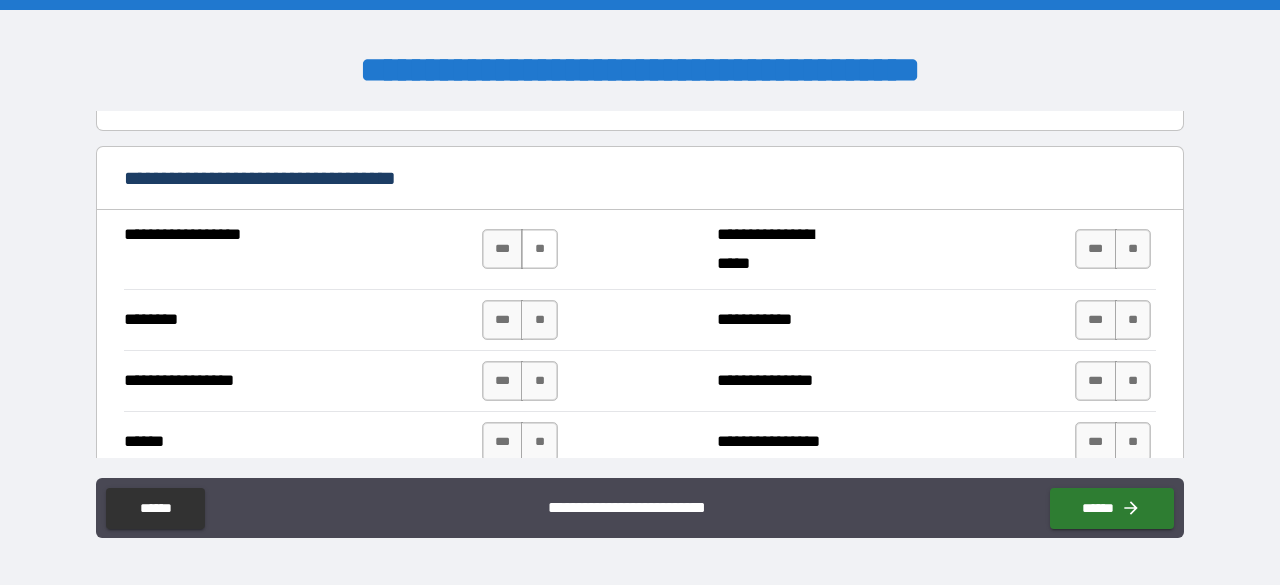 click on "**" at bounding box center [539, 249] 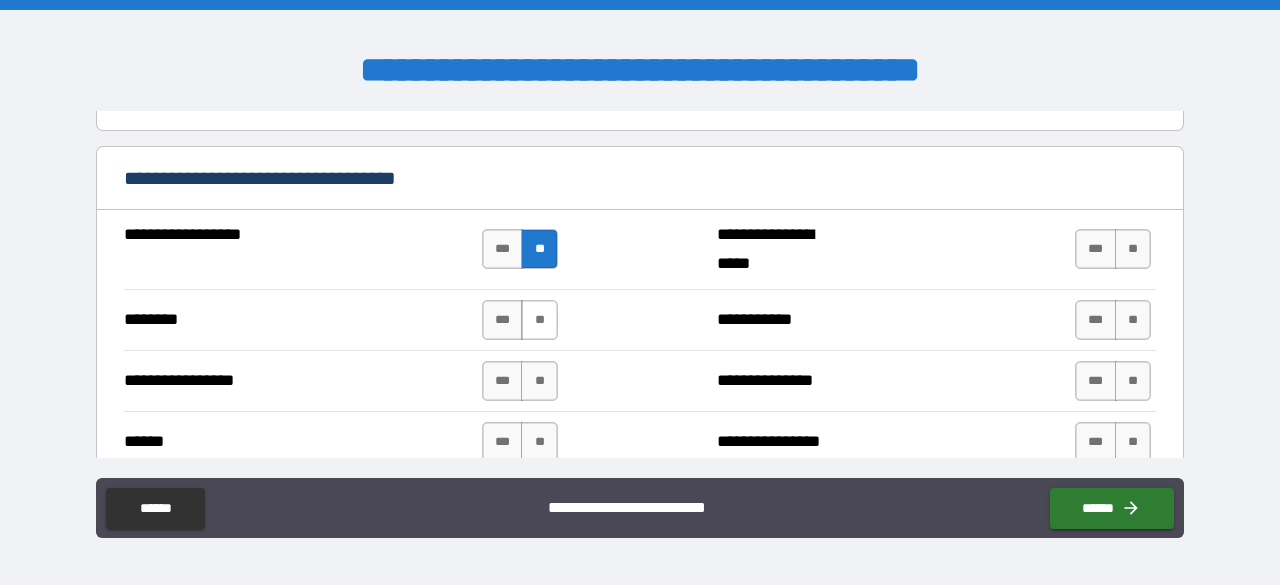 click on "**" at bounding box center (539, 320) 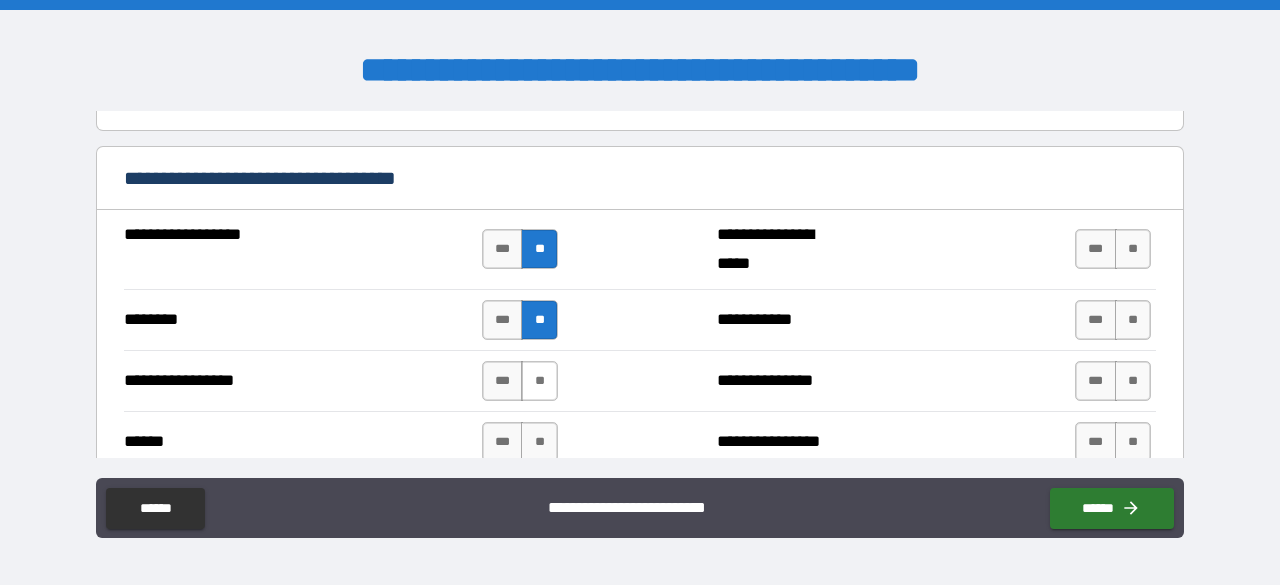 click on "**" at bounding box center (539, 381) 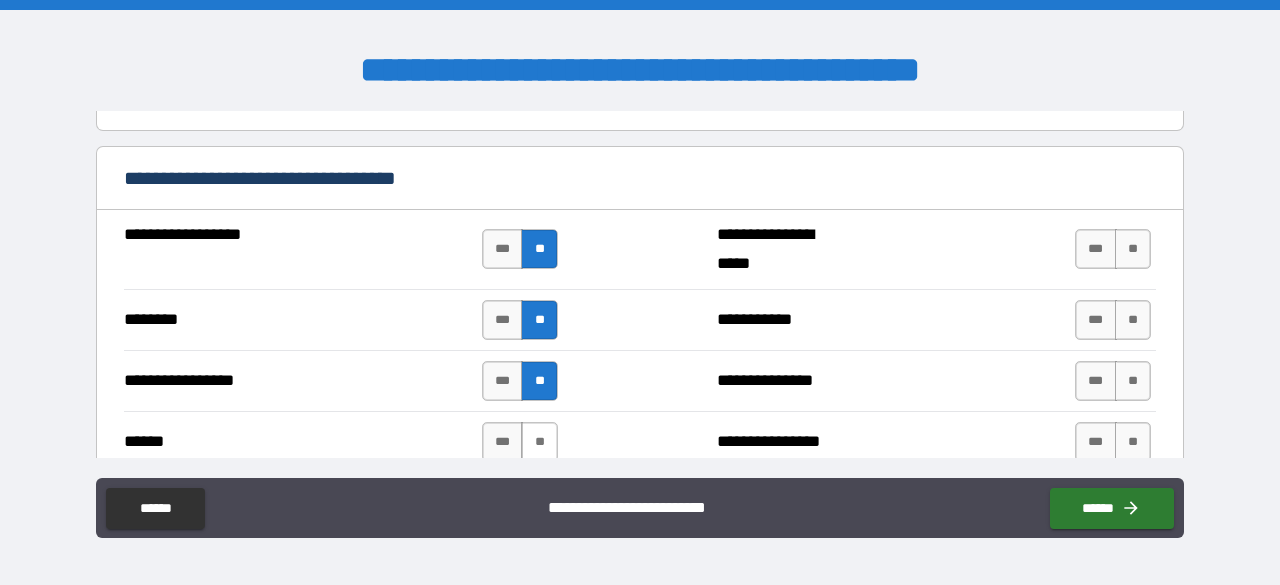 click on "**" at bounding box center [539, 442] 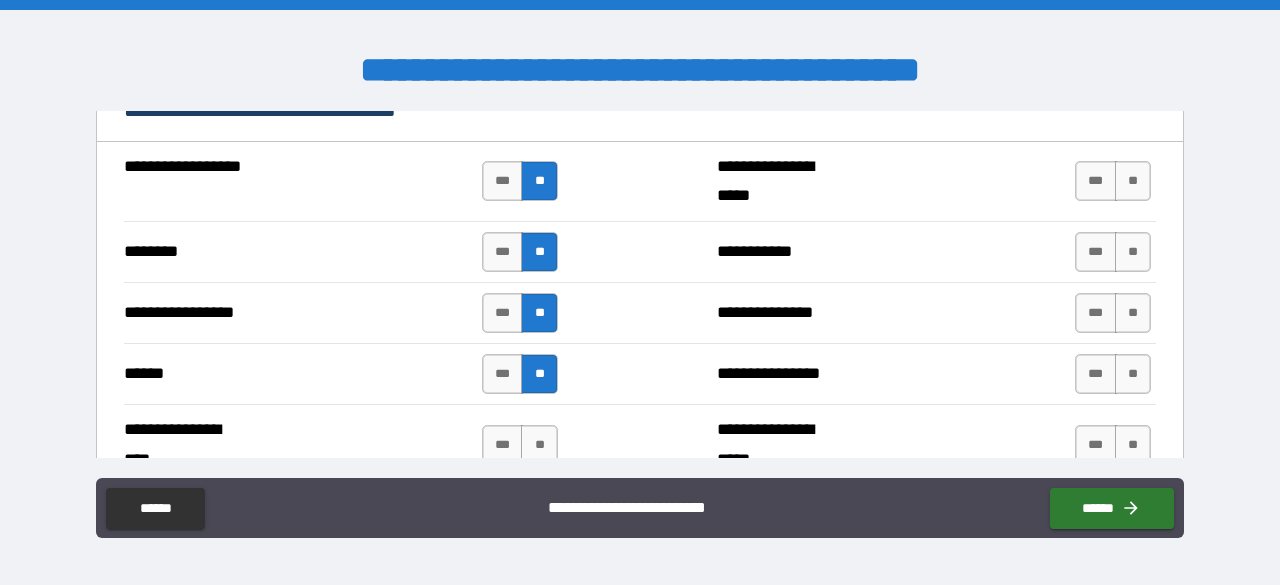 scroll, scrollTop: 1800, scrollLeft: 0, axis: vertical 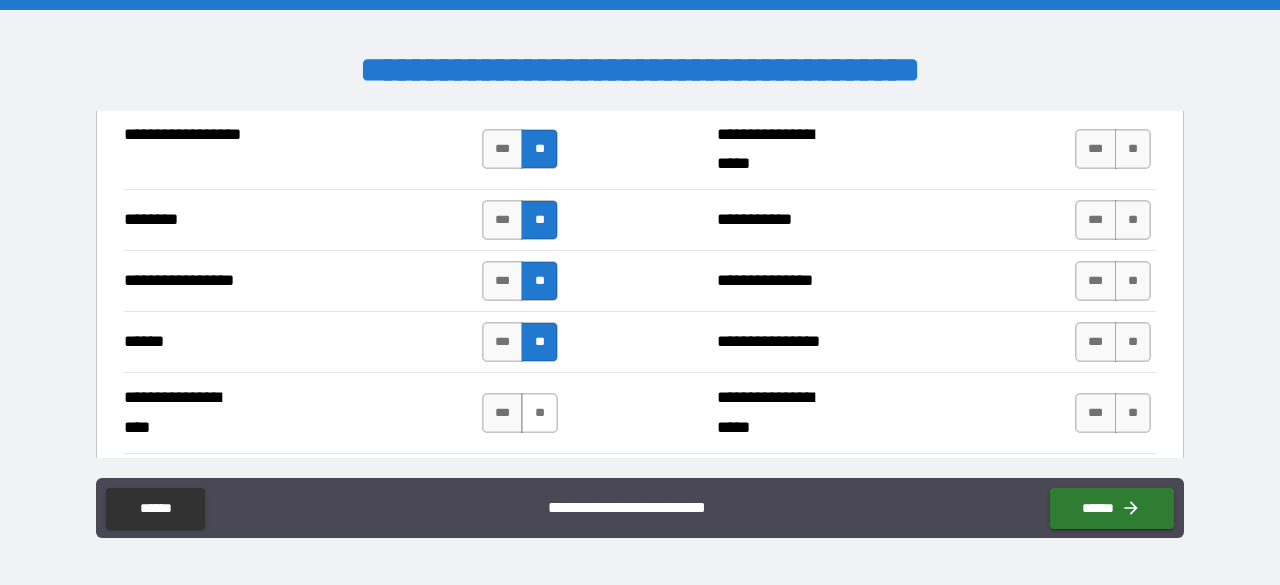 click on "**" at bounding box center (539, 413) 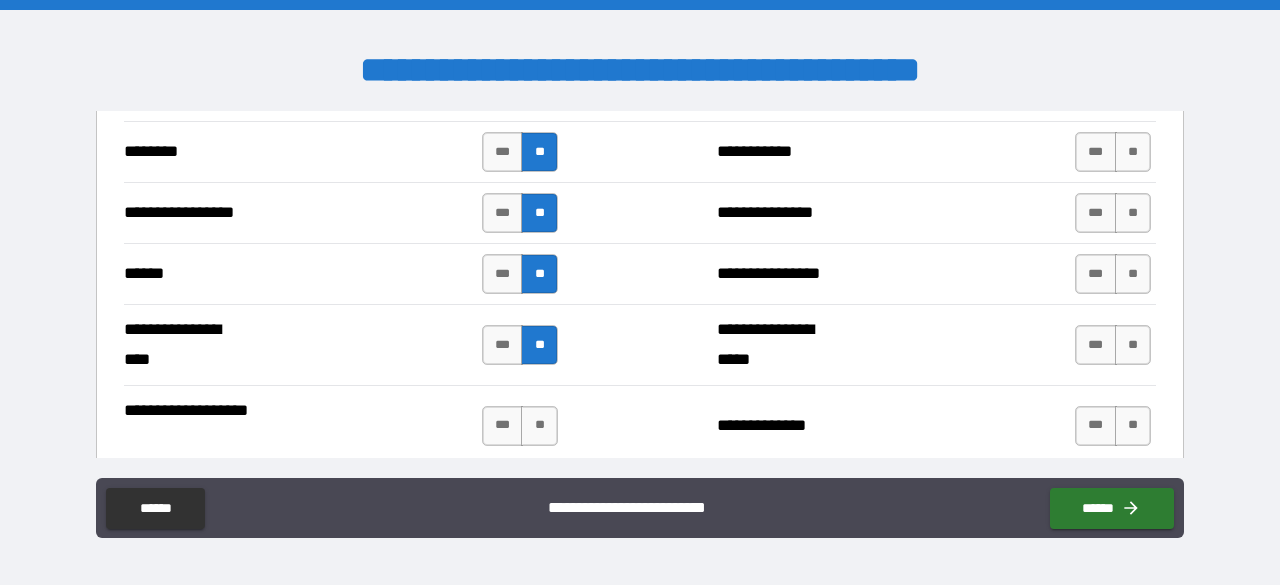 scroll, scrollTop: 1900, scrollLeft: 0, axis: vertical 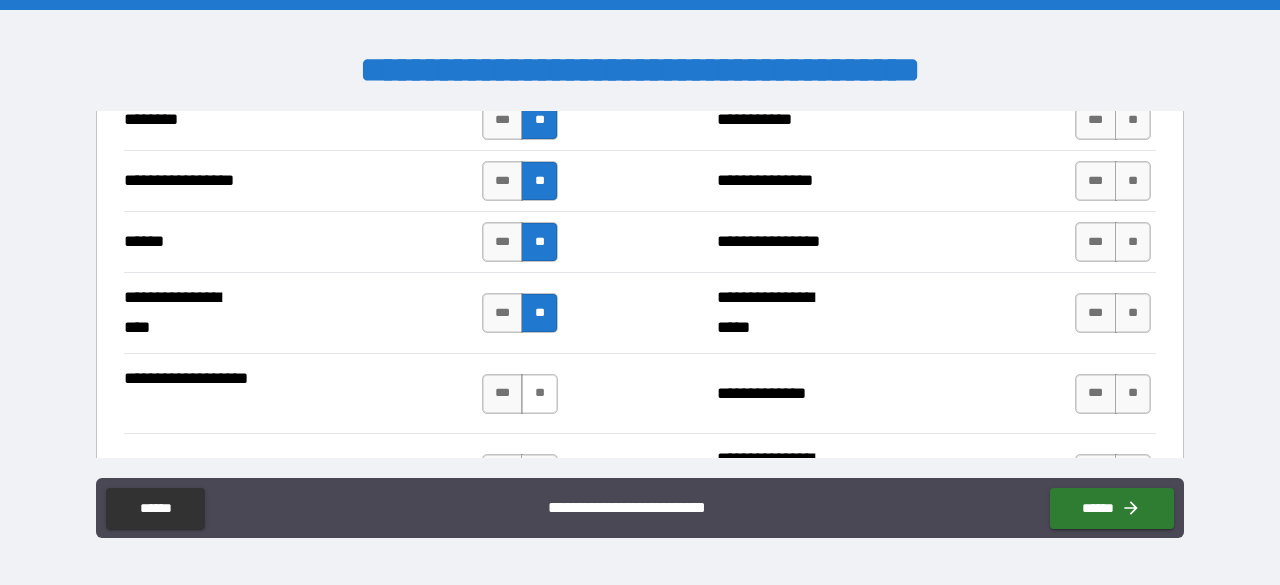 click on "**" at bounding box center [539, 394] 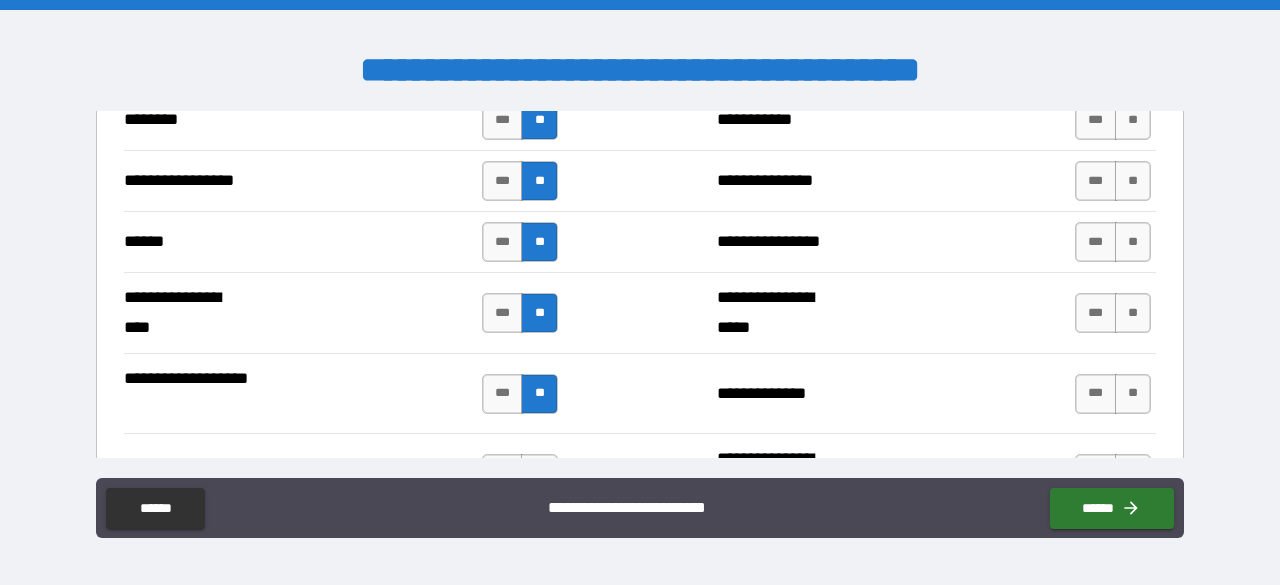scroll, scrollTop: 2100, scrollLeft: 0, axis: vertical 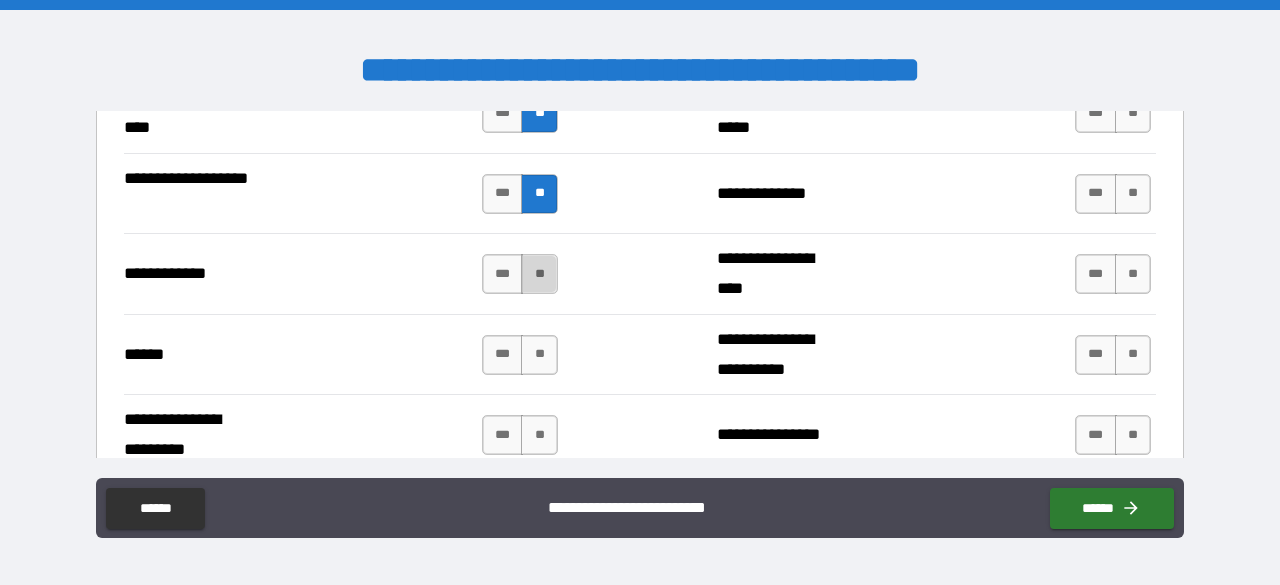 click on "**" at bounding box center [539, 274] 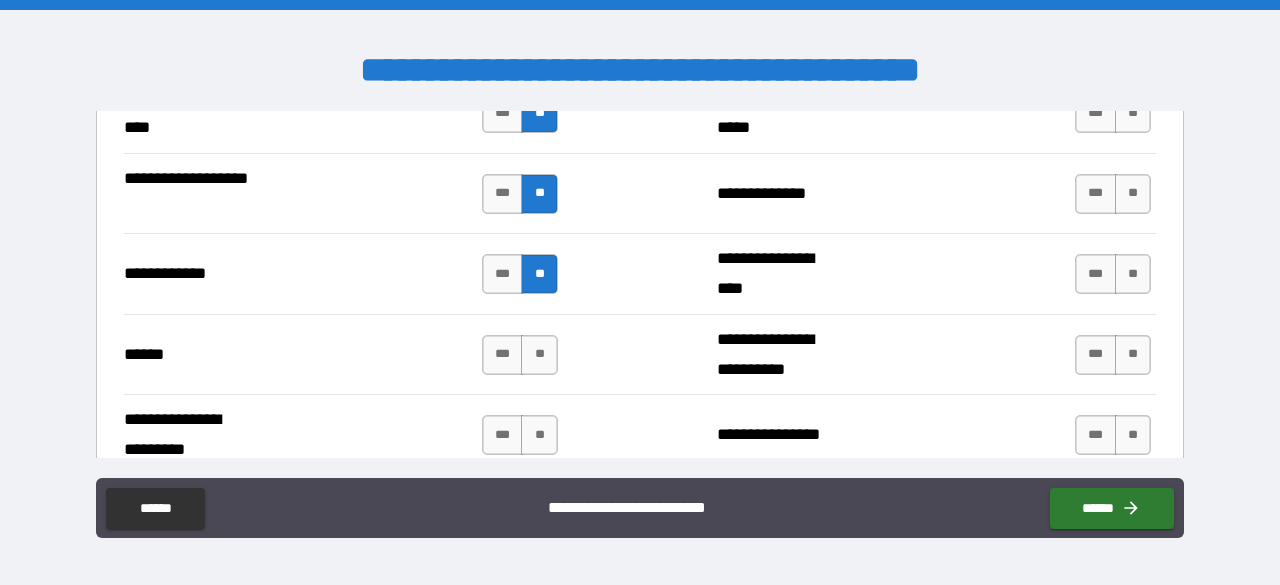 drag, startPoint x: 534, startPoint y: 345, endPoint x: 538, endPoint y: 375, distance: 30.265491 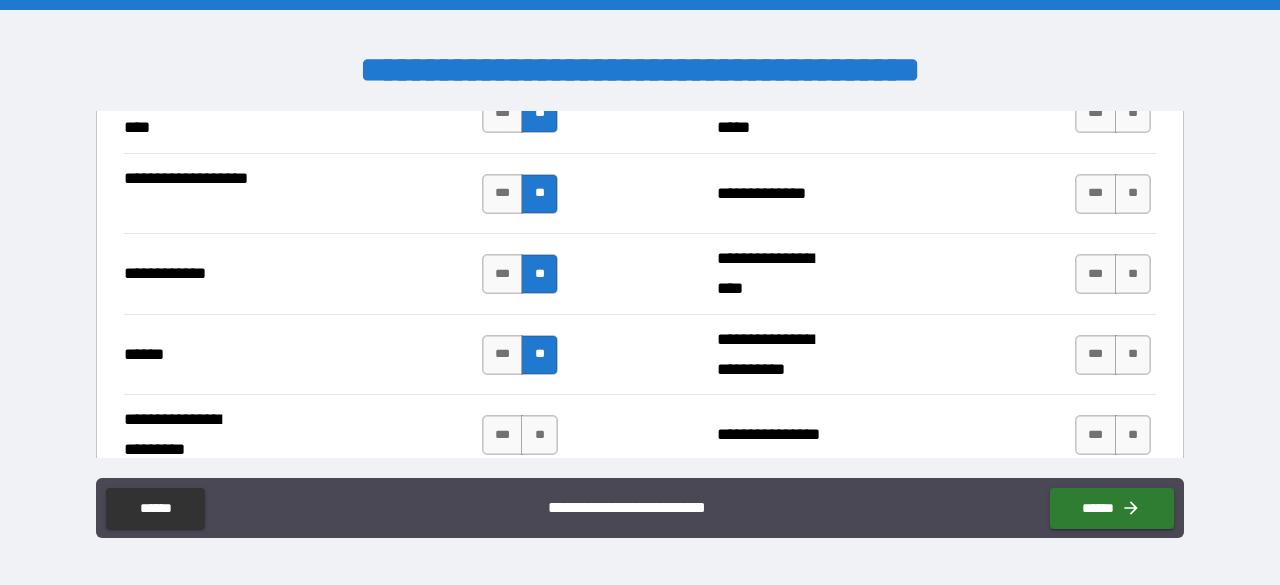 drag, startPoint x: 536, startPoint y: 431, endPoint x: 594, endPoint y: 390, distance: 71.02816 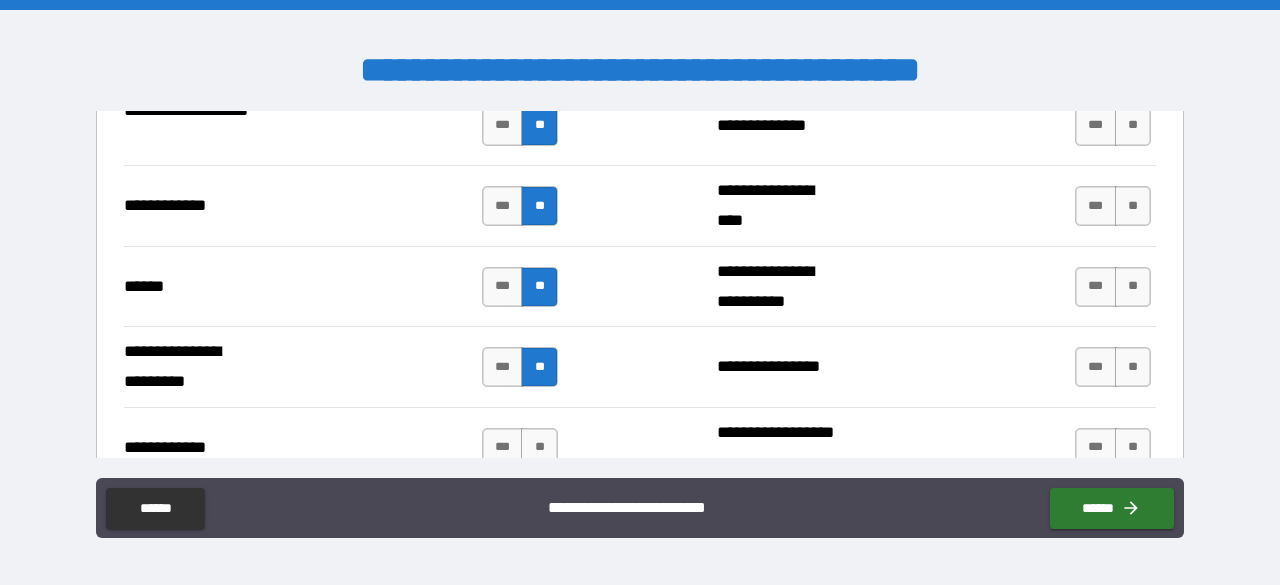 scroll, scrollTop: 2200, scrollLeft: 0, axis: vertical 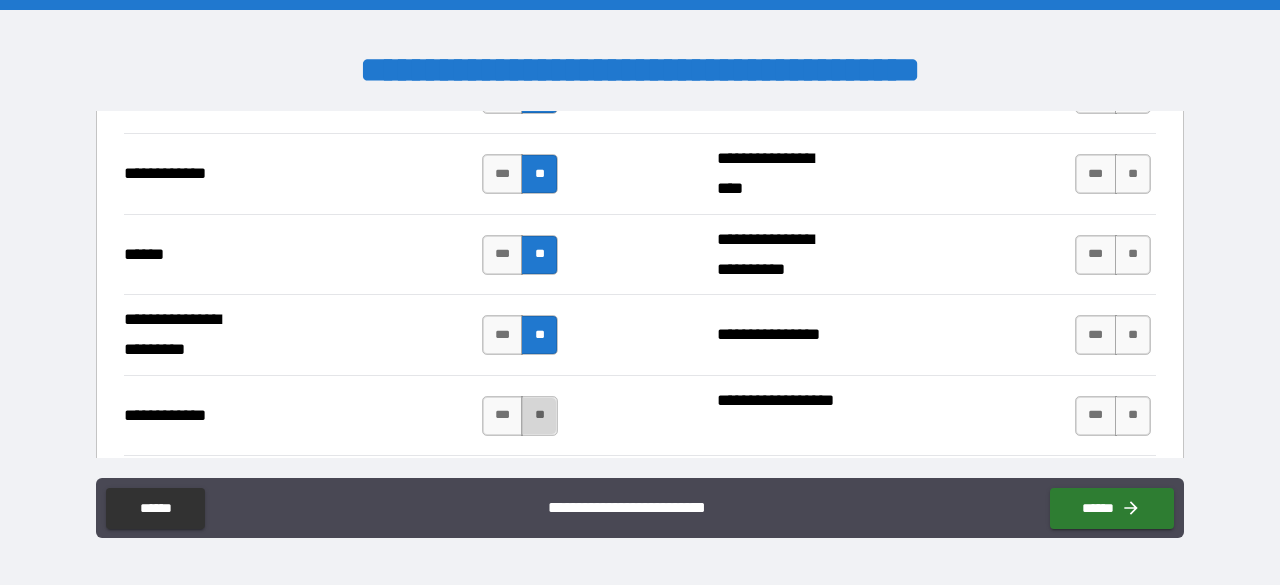 click on "**" at bounding box center (539, 416) 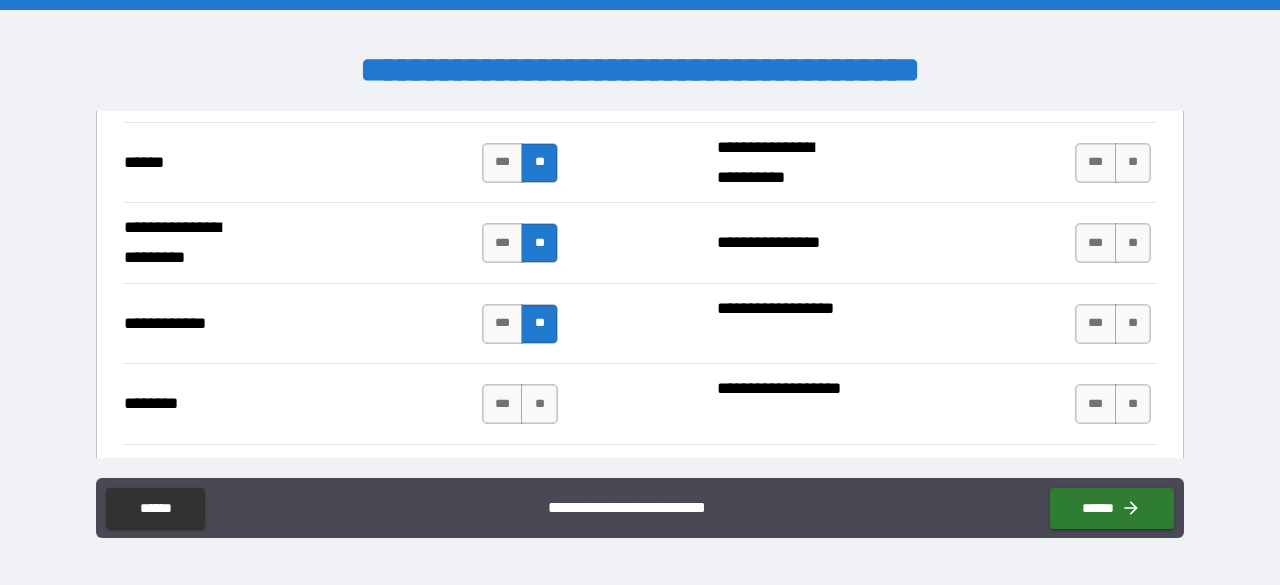 scroll, scrollTop: 2400, scrollLeft: 0, axis: vertical 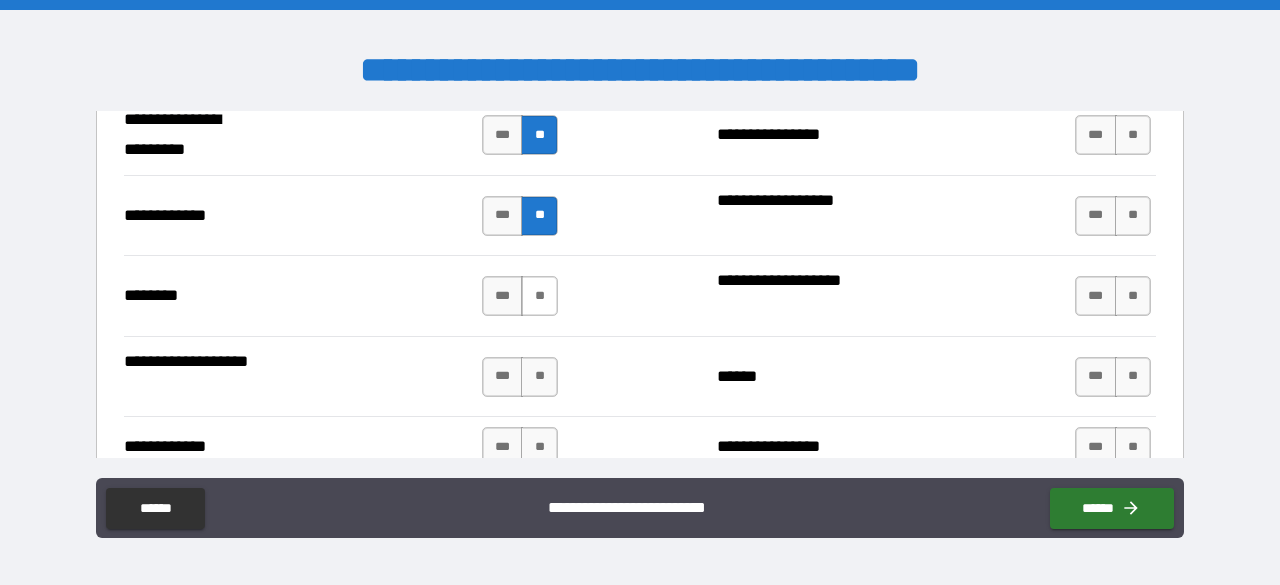 click on "**" at bounding box center [539, 296] 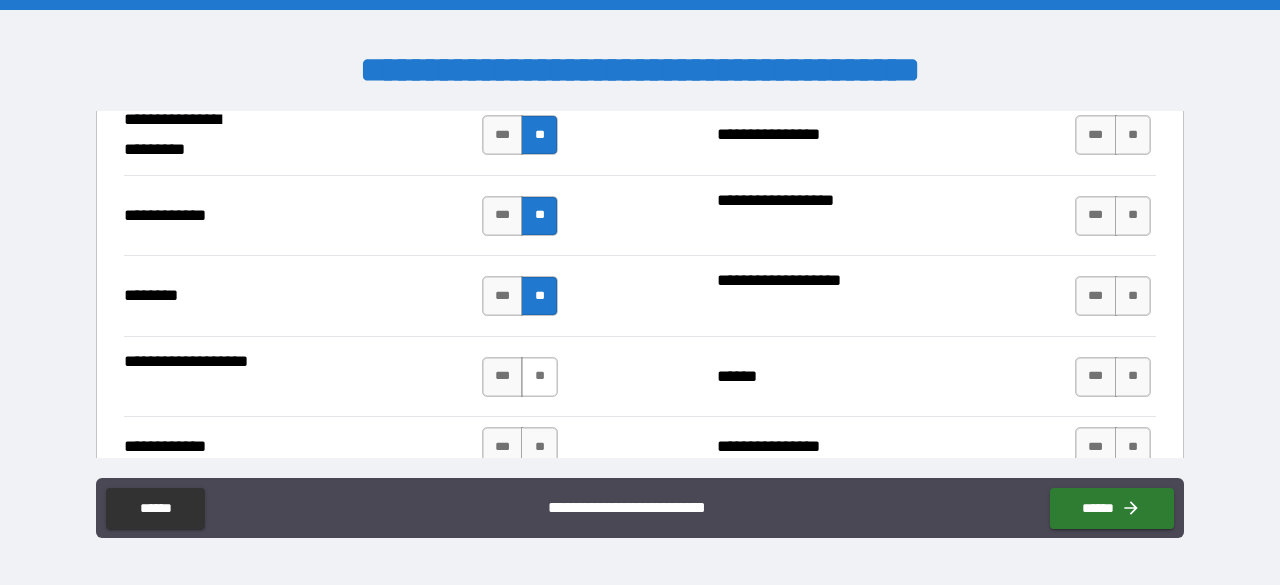 click on "**" at bounding box center [539, 377] 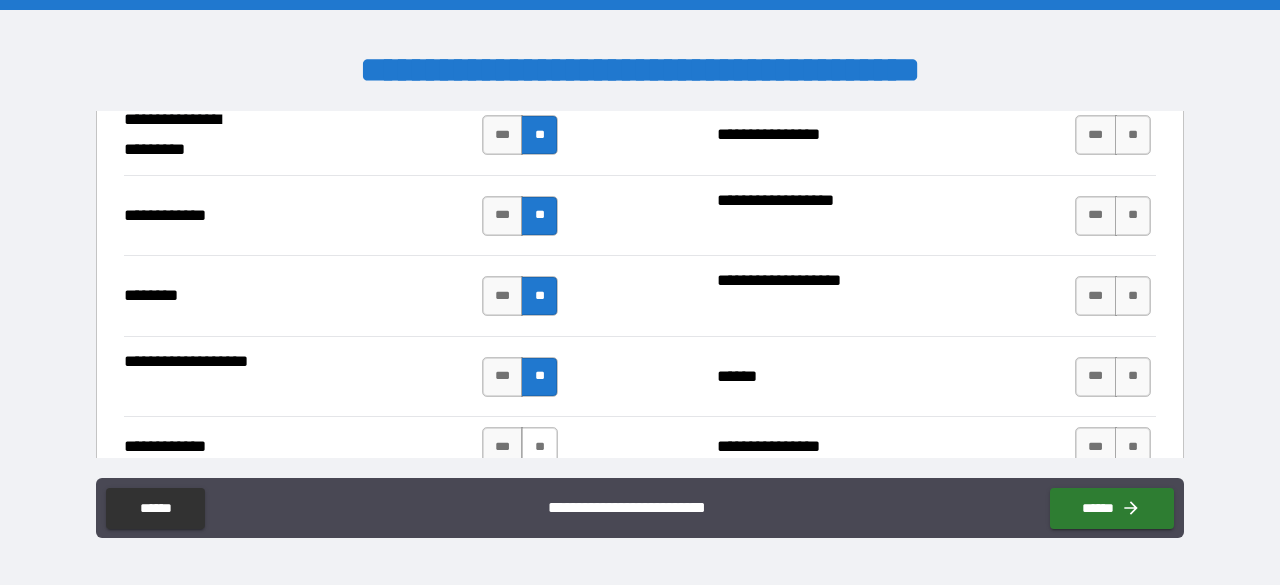 click on "**" at bounding box center (539, 447) 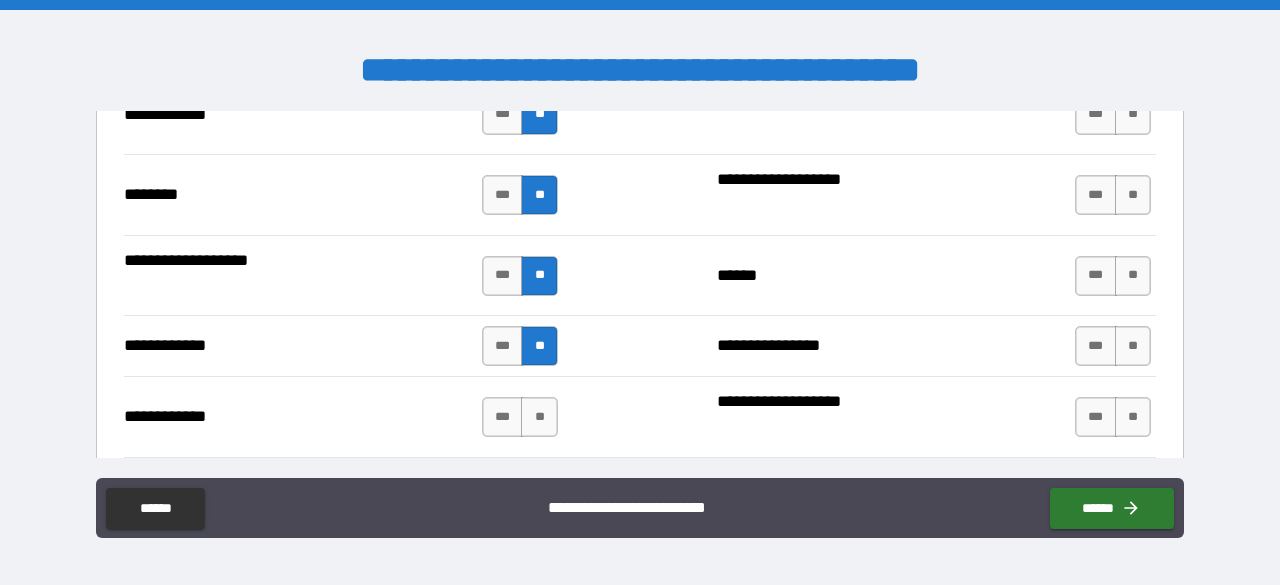scroll, scrollTop: 2600, scrollLeft: 0, axis: vertical 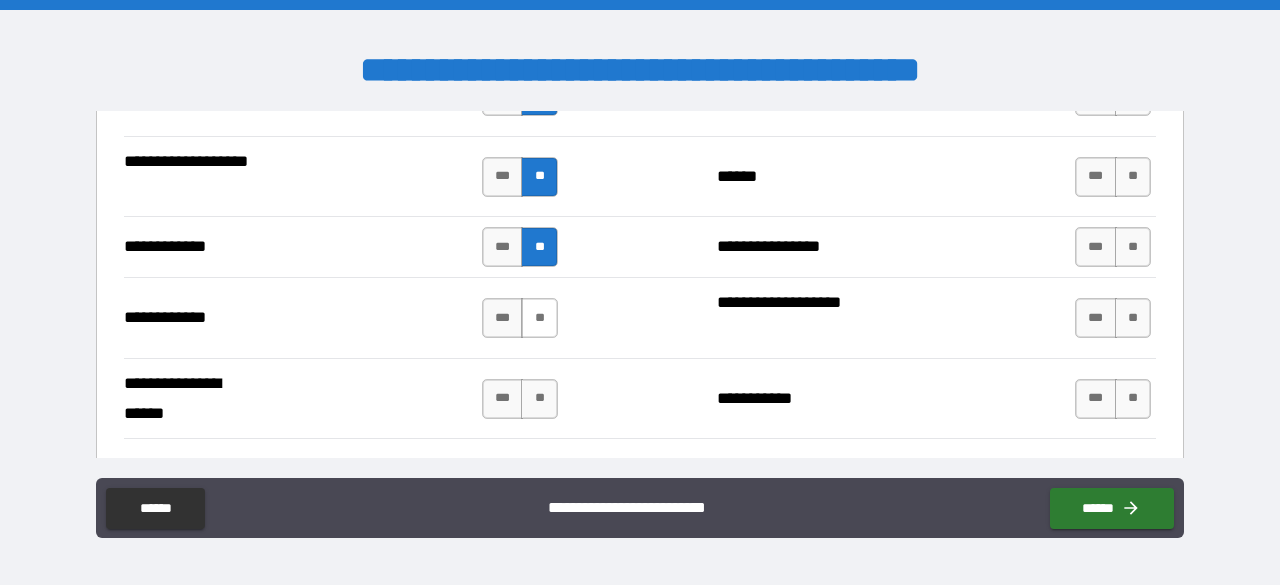 click on "**" at bounding box center [539, 318] 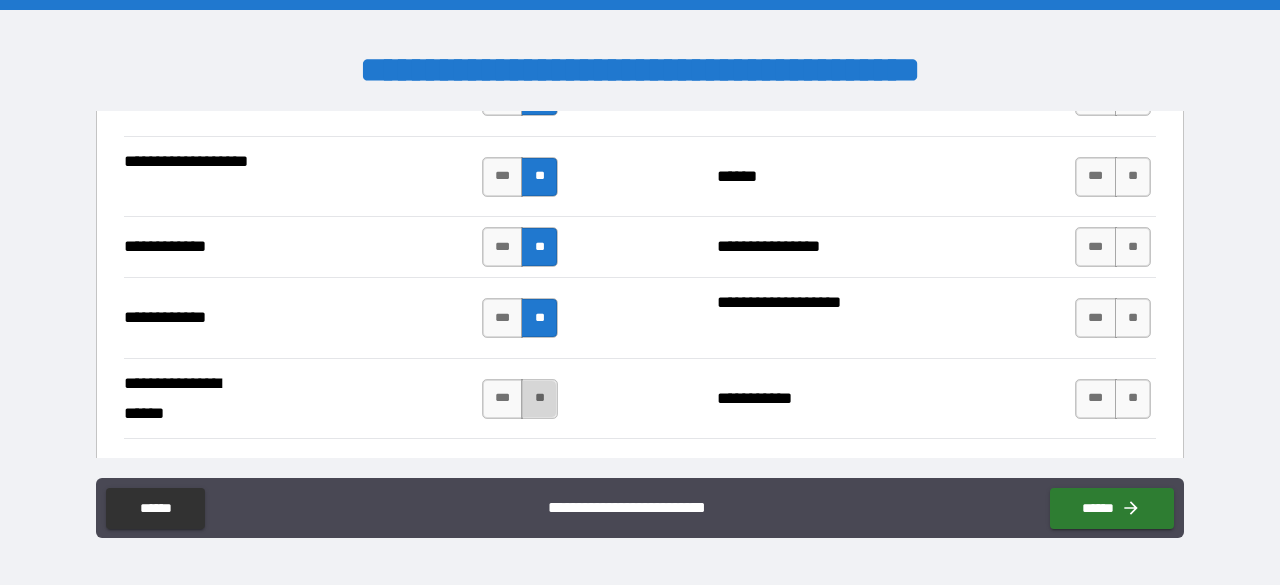 click on "**" at bounding box center (539, 399) 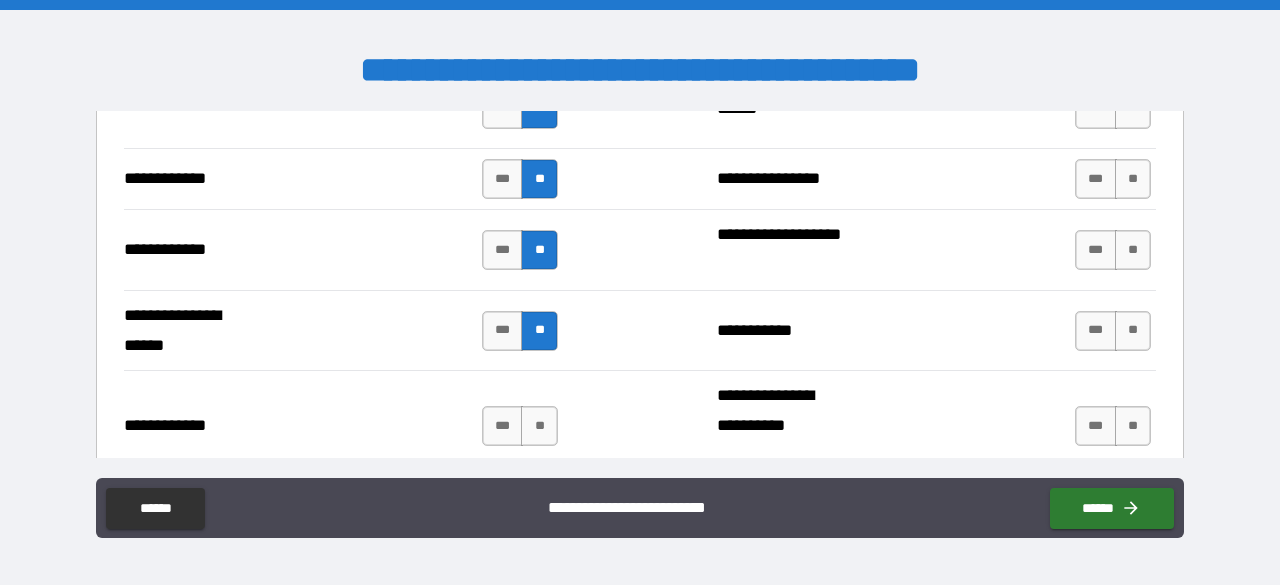 scroll, scrollTop: 2700, scrollLeft: 0, axis: vertical 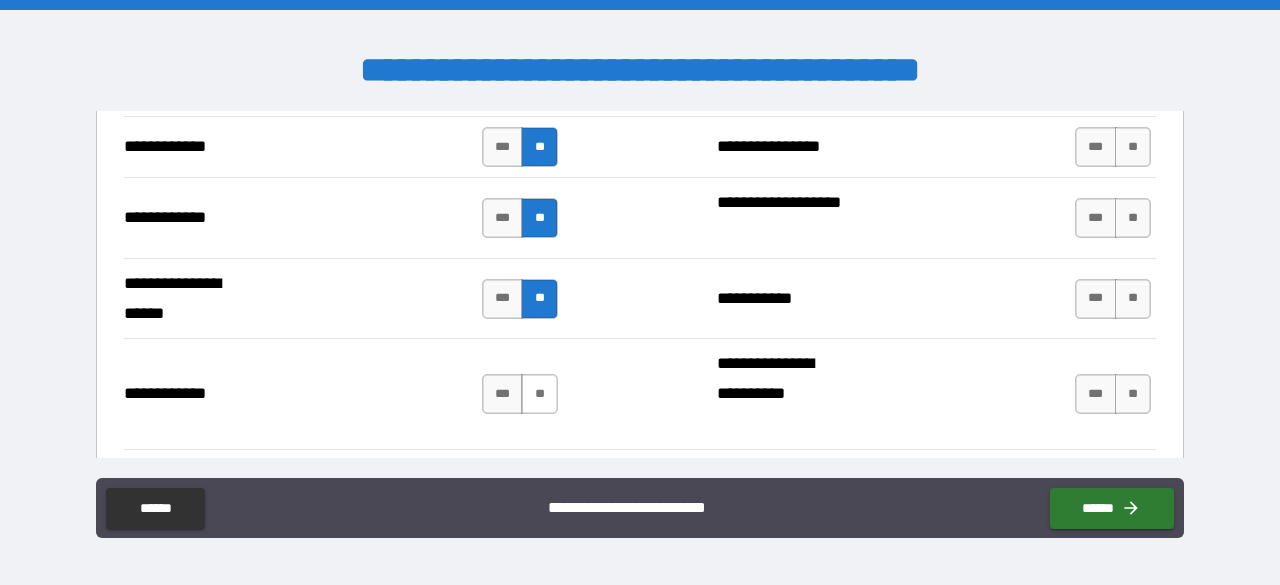 click on "**" at bounding box center [539, 394] 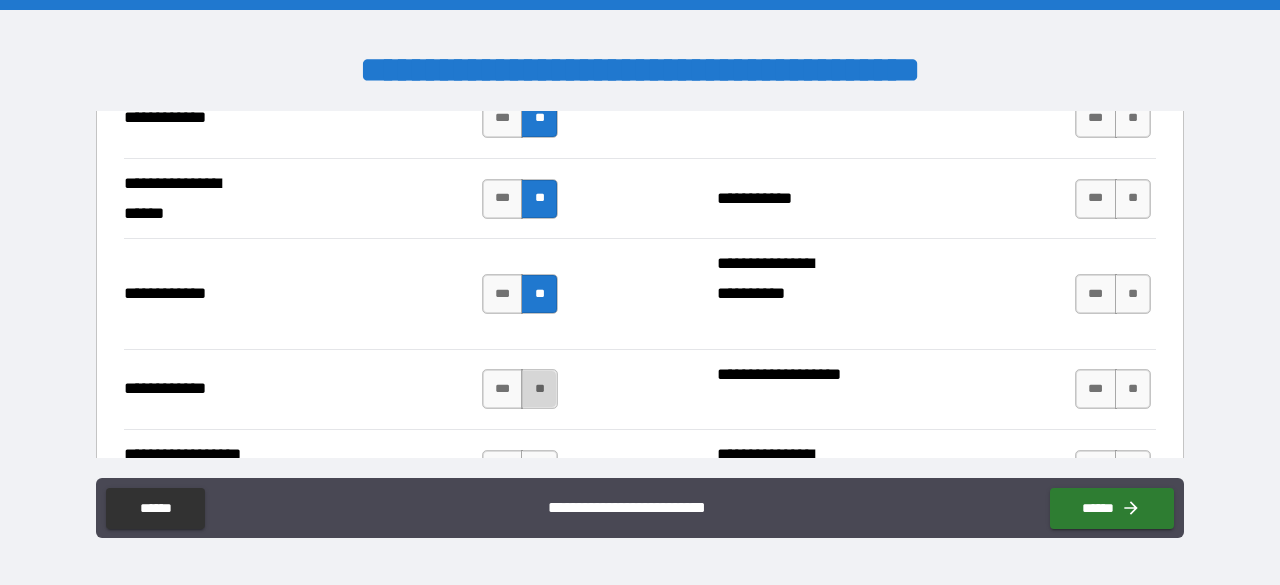 click on "**" at bounding box center [539, 389] 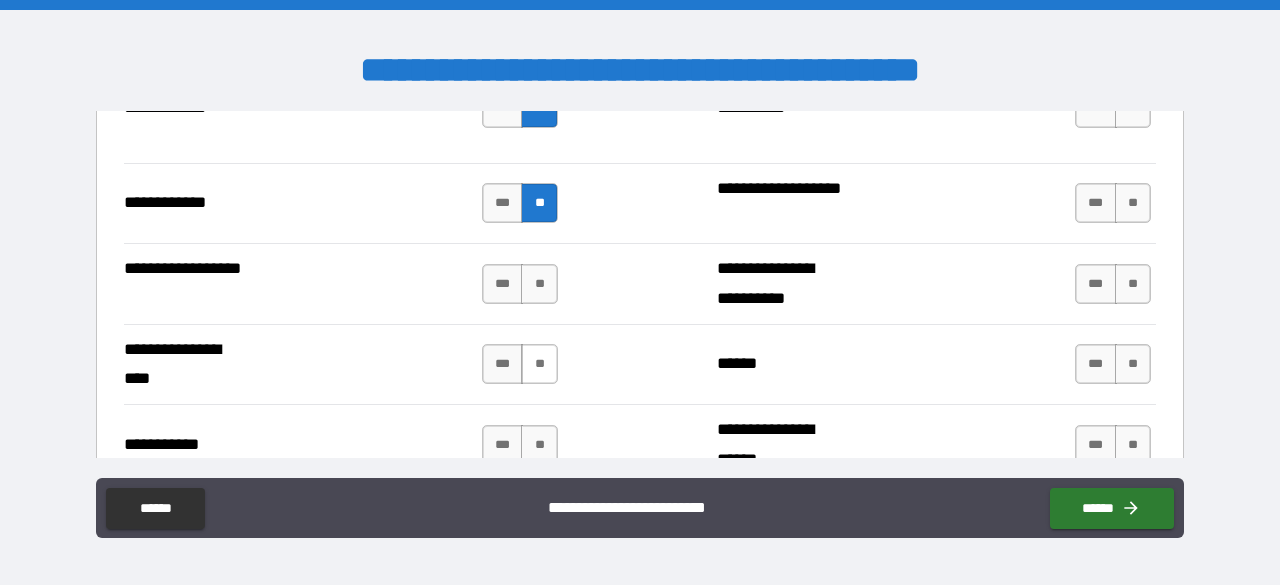 scroll, scrollTop: 3000, scrollLeft: 0, axis: vertical 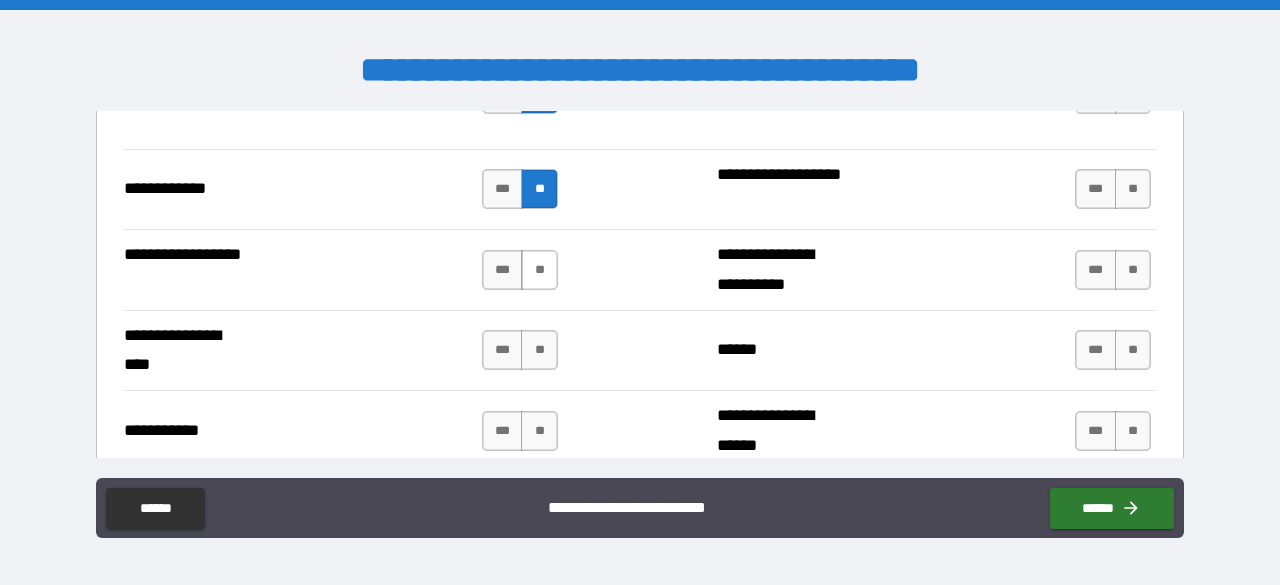 click on "**" at bounding box center (539, 270) 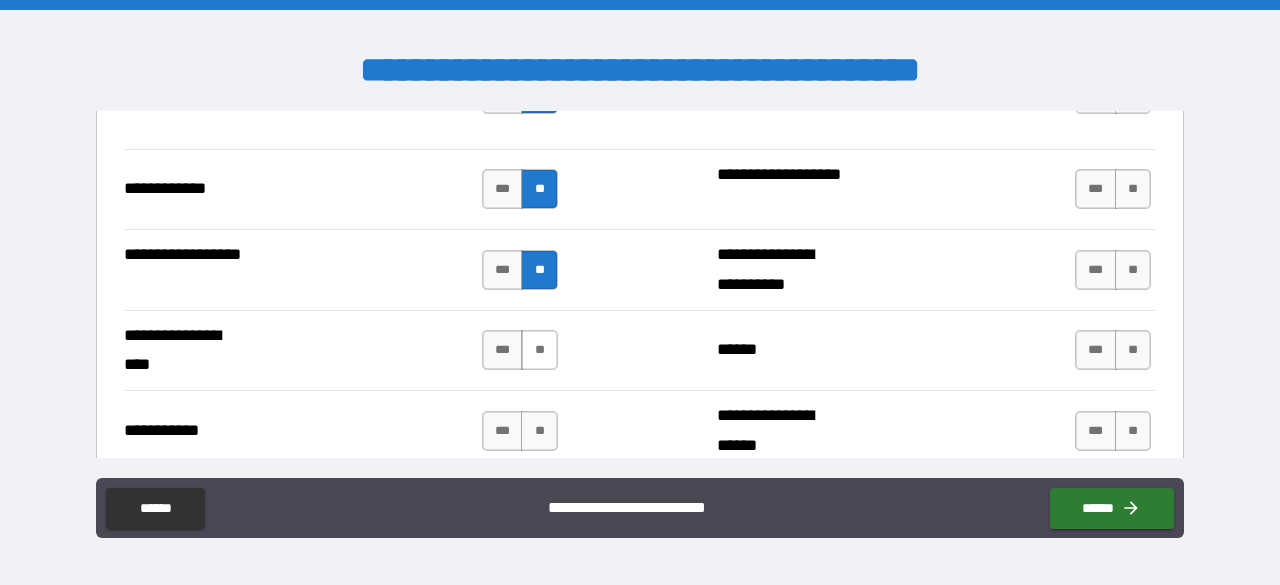 click on "**" at bounding box center (539, 350) 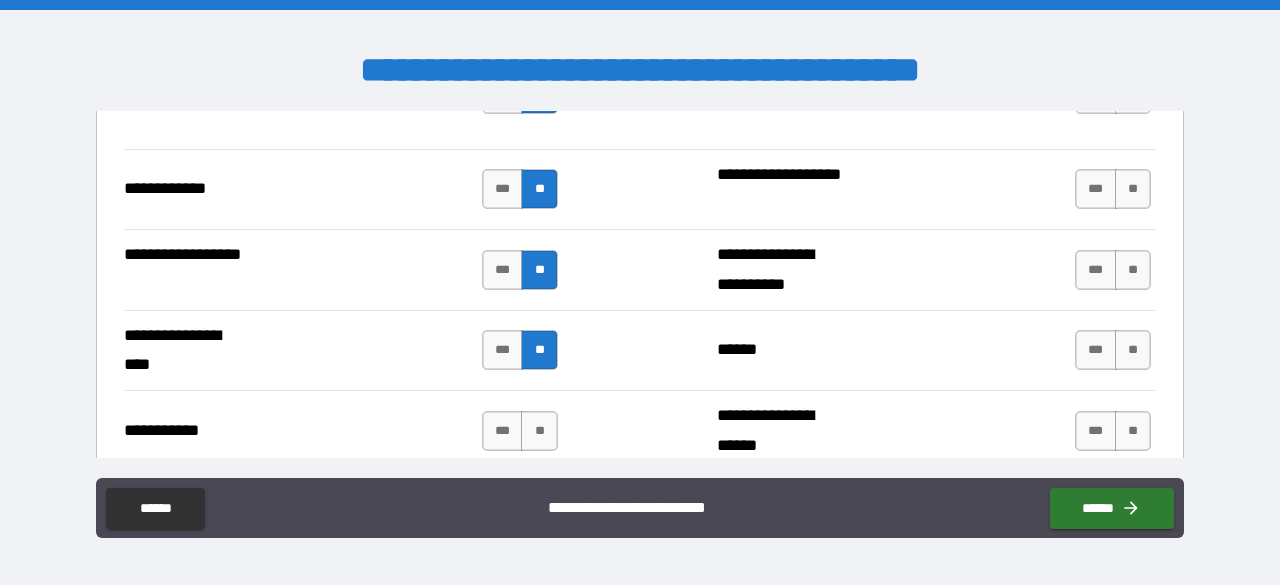 click on "**********" at bounding box center [640, 430] 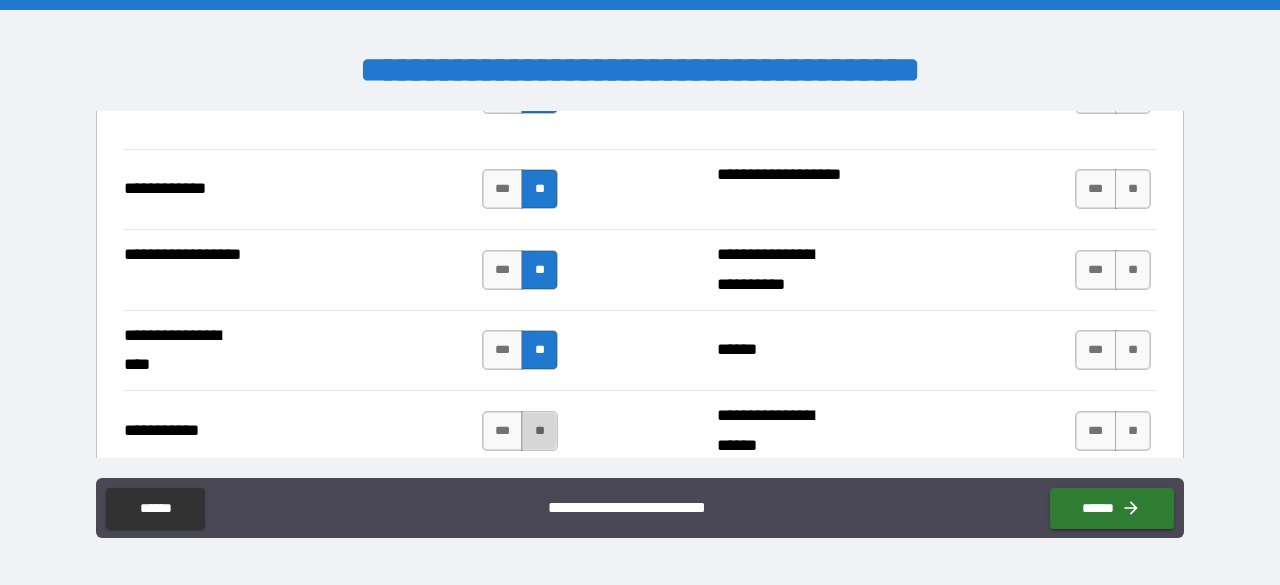 click on "**" at bounding box center (539, 431) 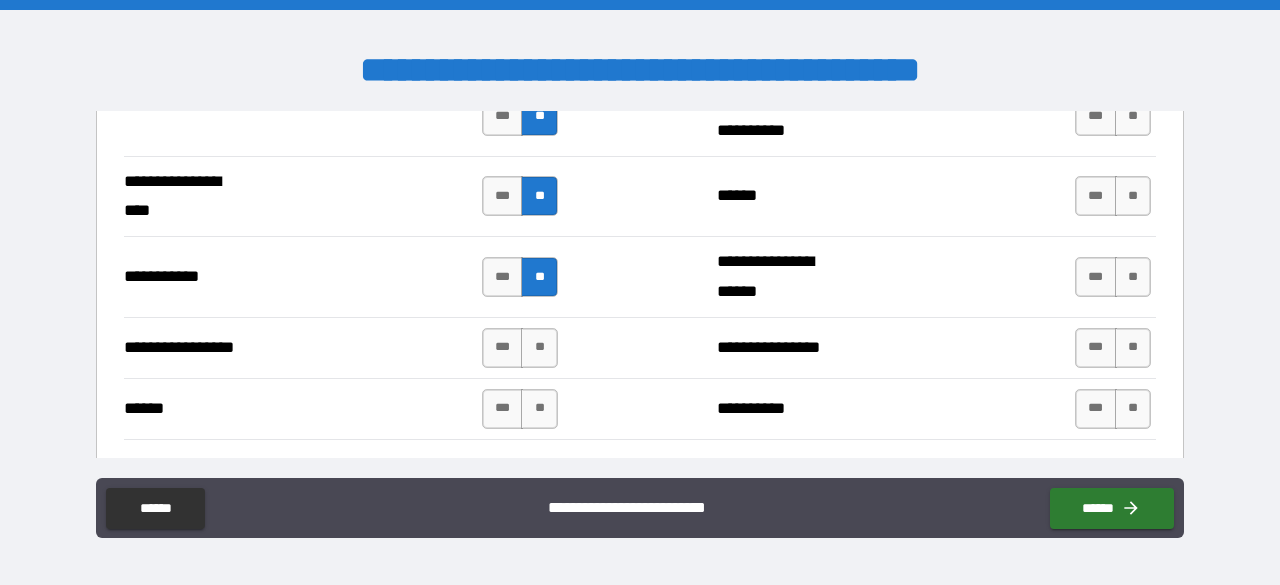 scroll, scrollTop: 3200, scrollLeft: 0, axis: vertical 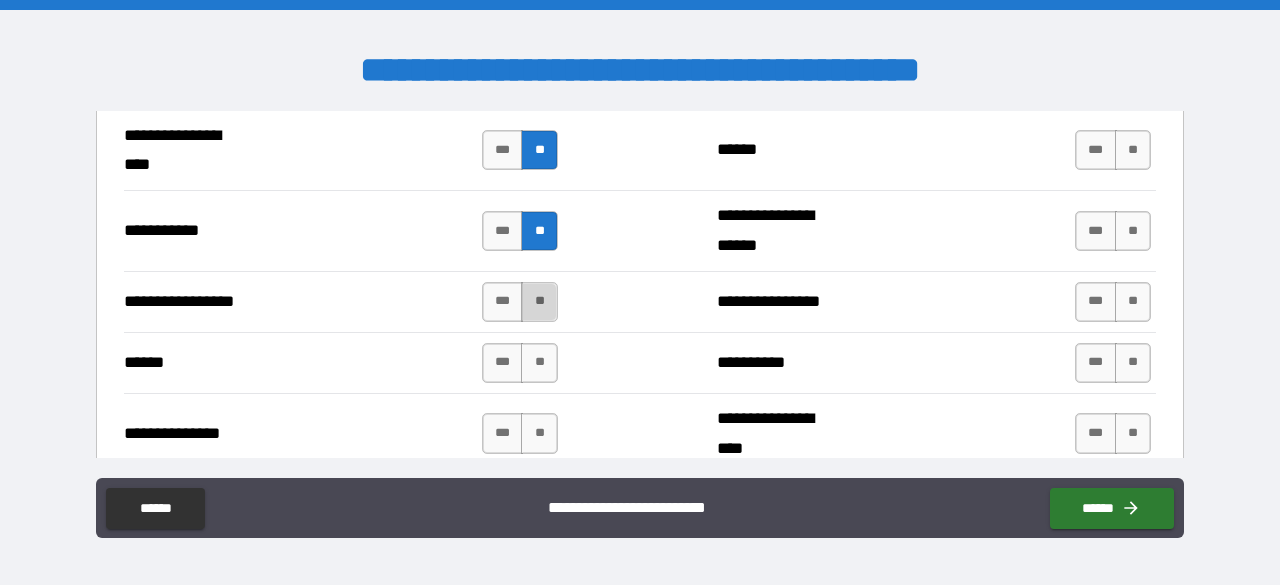 click on "**" at bounding box center (539, 302) 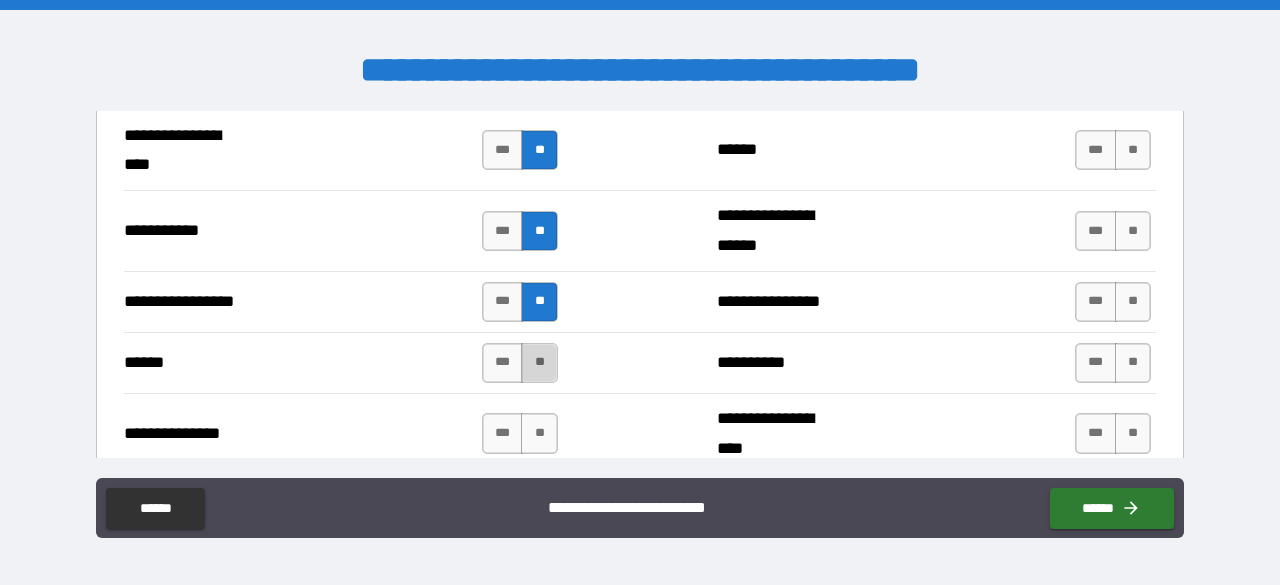 click on "**" at bounding box center (539, 363) 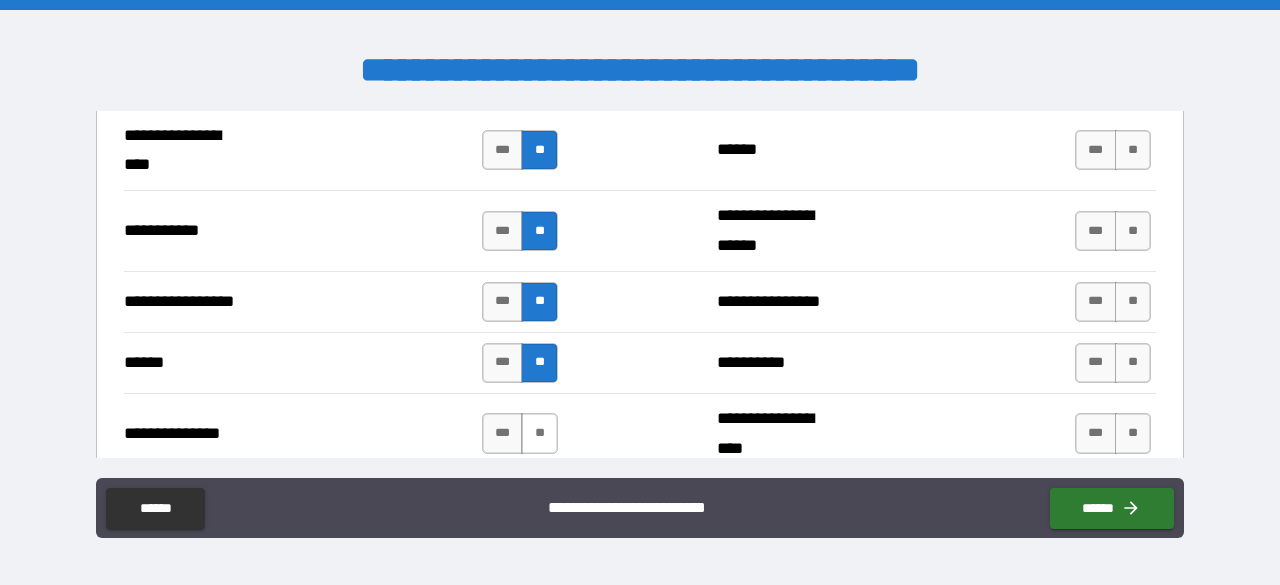 click on "**" at bounding box center [539, 433] 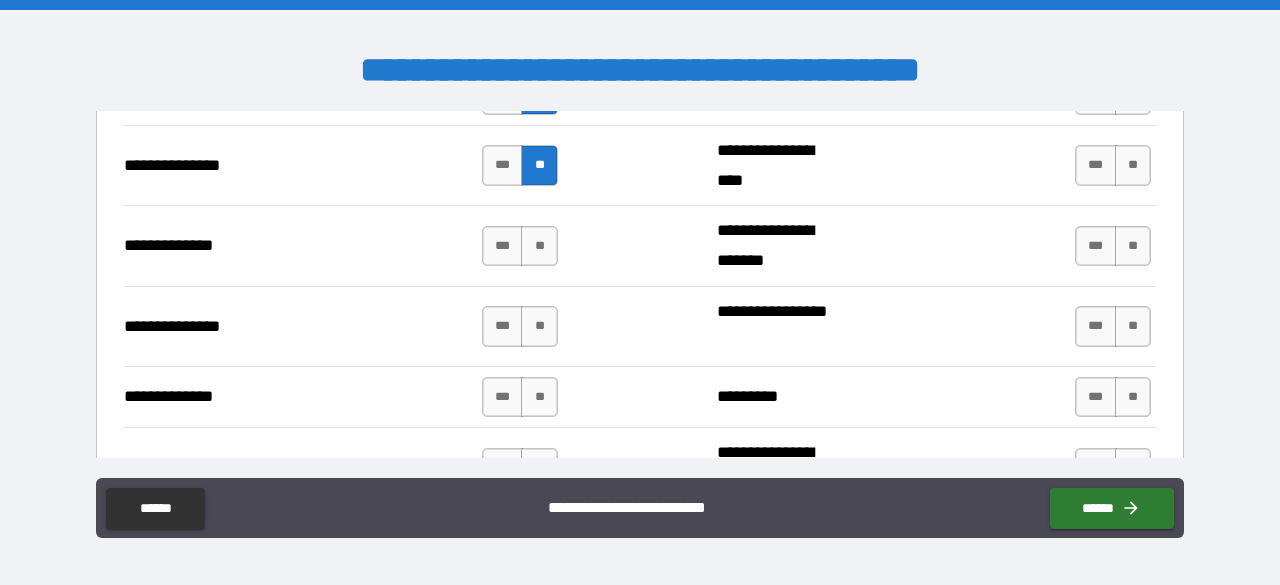 scroll, scrollTop: 3500, scrollLeft: 0, axis: vertical 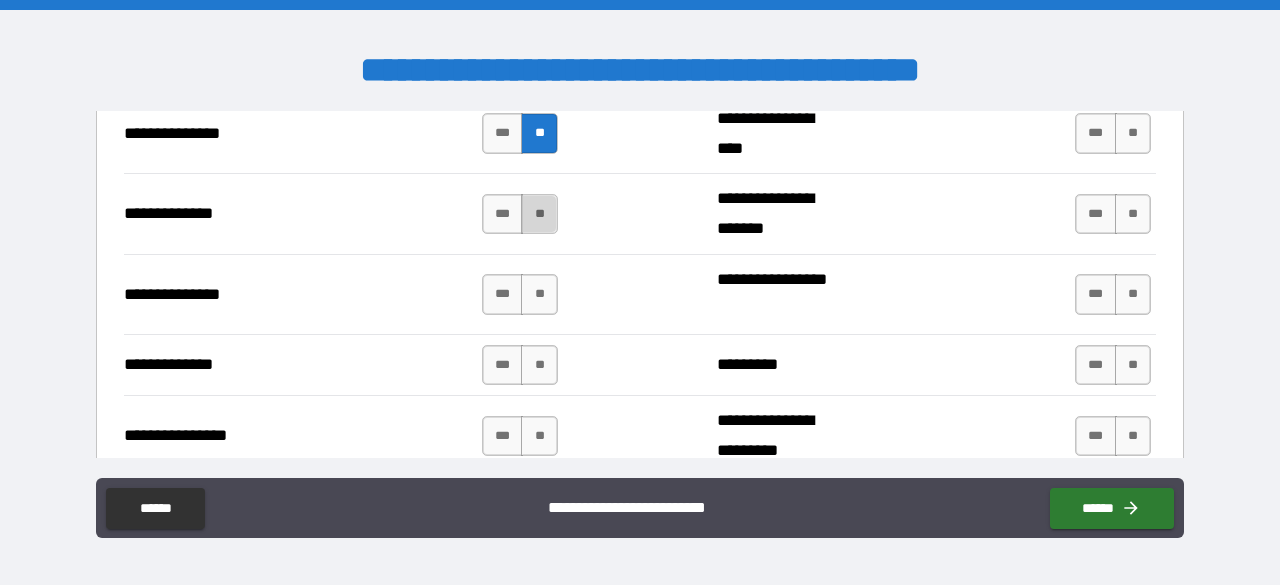 click on "**" at bounding box center (539, 214) 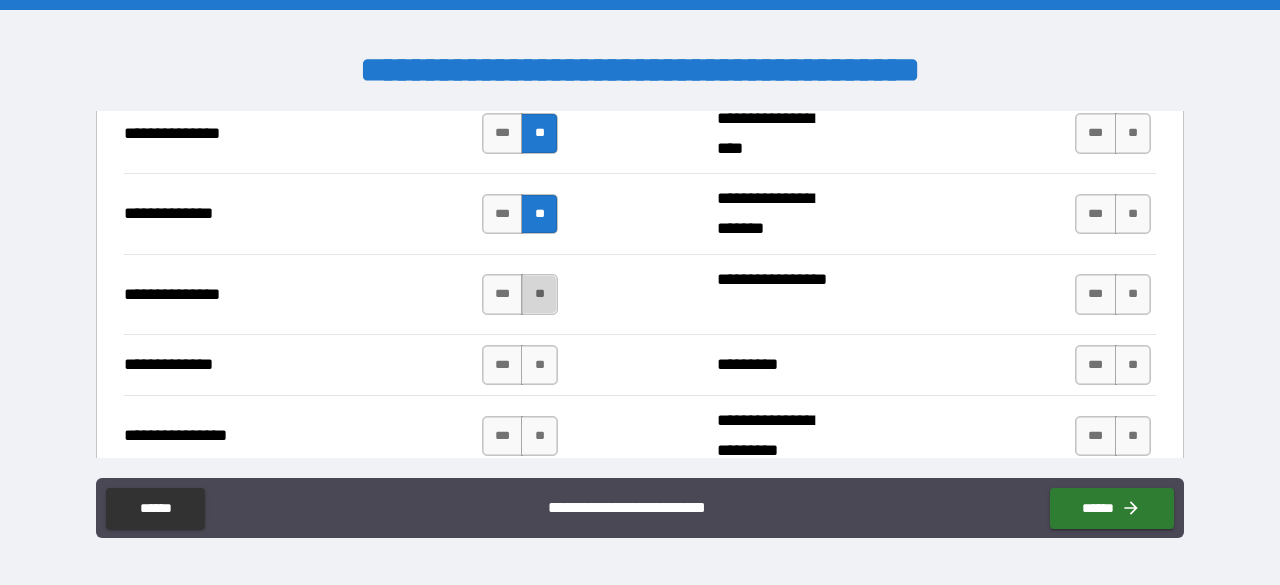 click on "**" at bounding box center [539, 294] 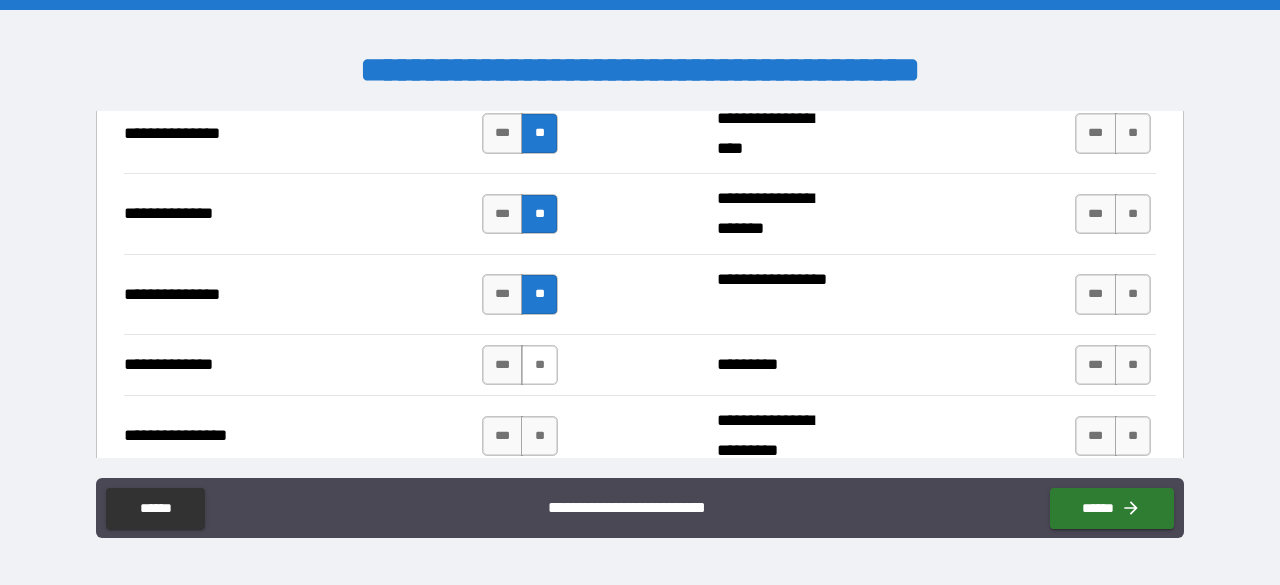 click on "**" at bounding box center [539, 365] 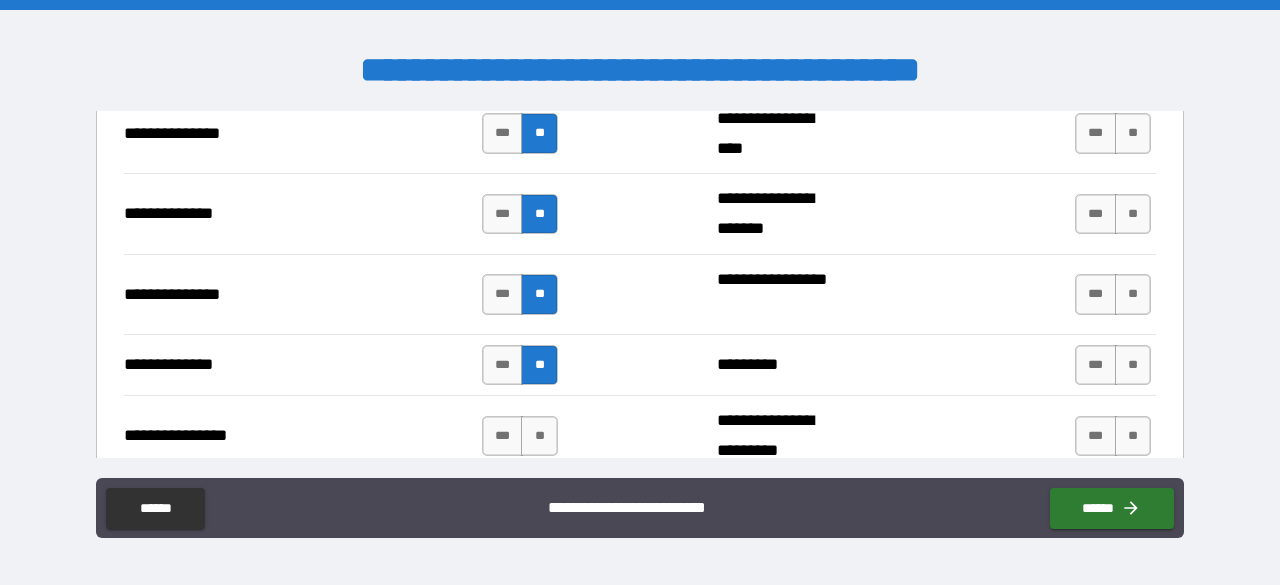 drag, startPoint x: 534, startPoint y: 419, endPoint x: 544, endPoint y: 385, distance: 35.44009 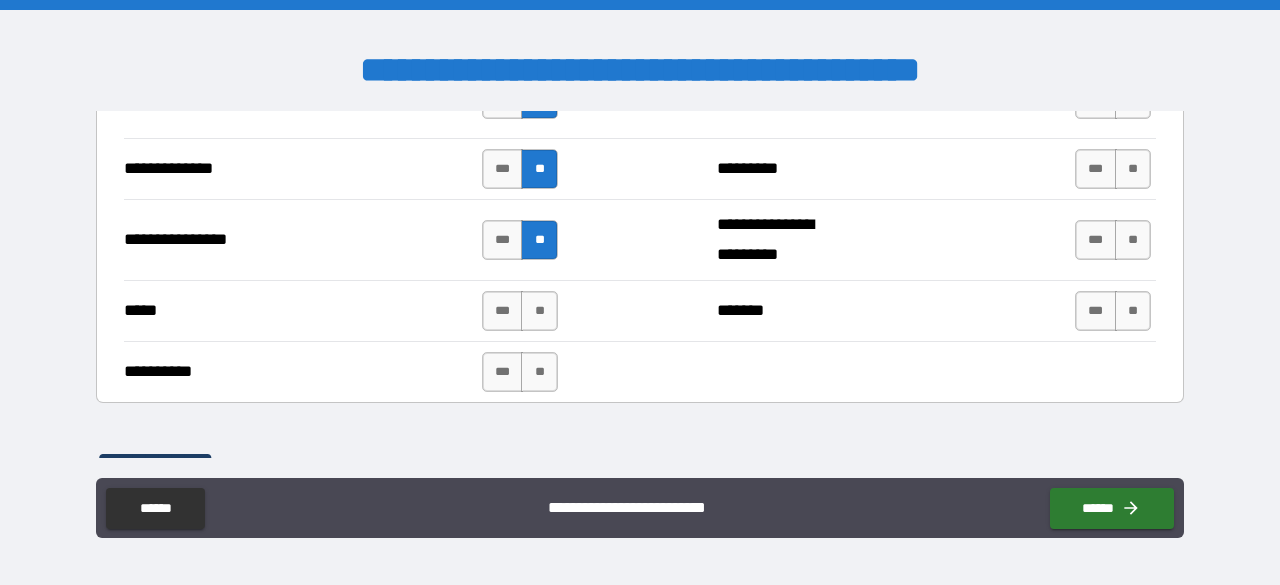 scroll, scrollTop: 3700, scrollLeft: 0, axis: vertical 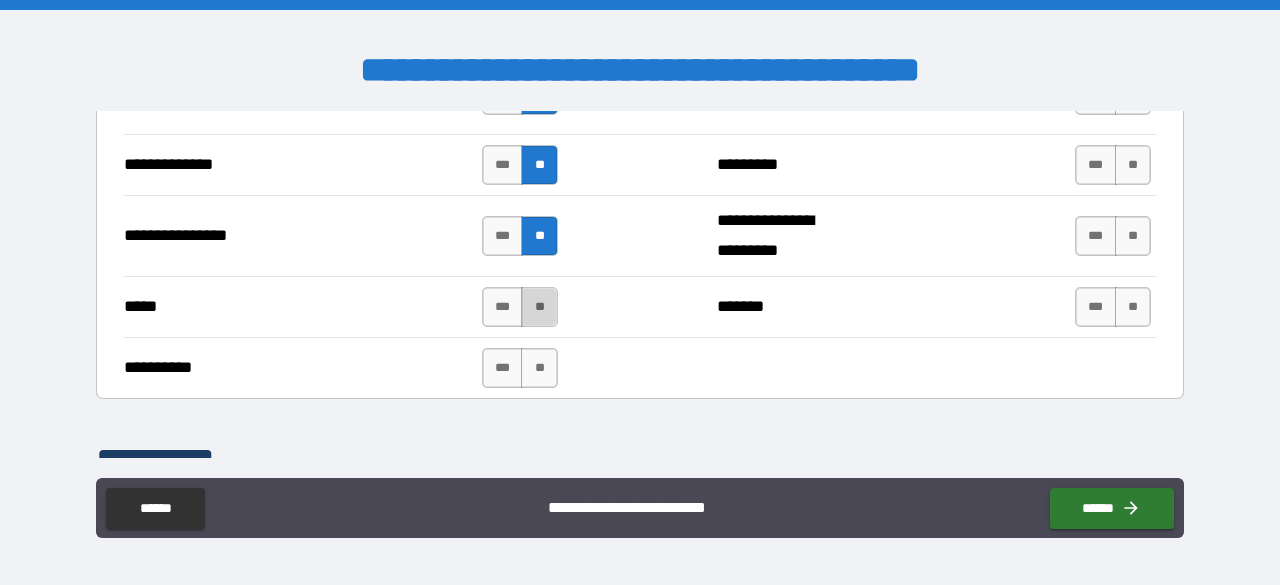 click on "**" at bounding box center (539, 307) 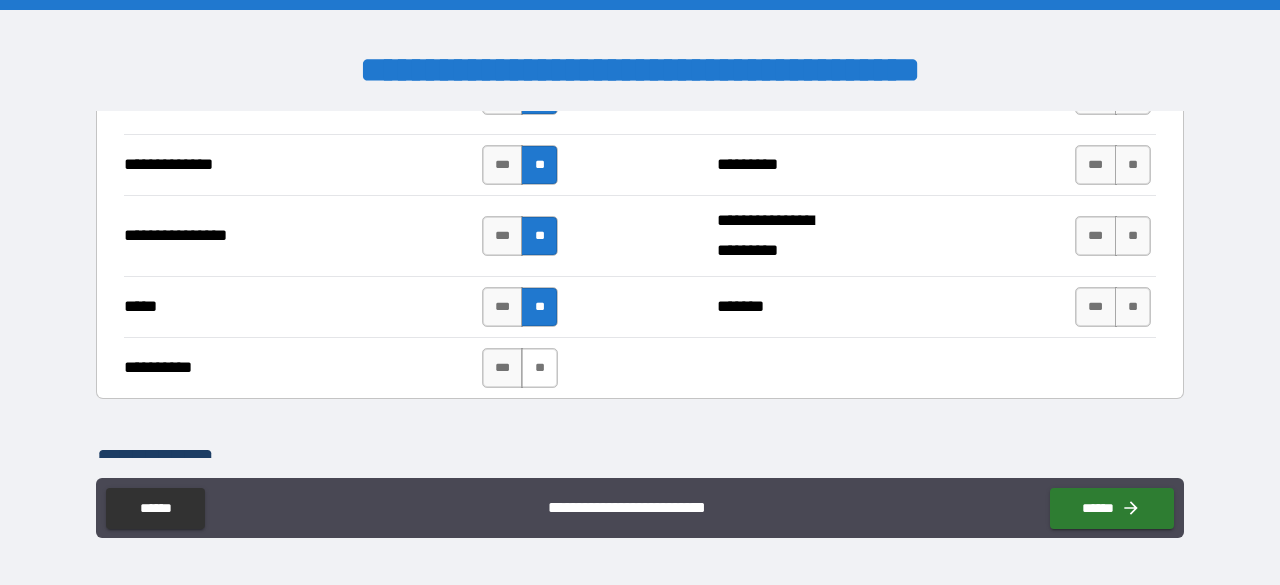 click on "**" at bounding box center [539, 368] 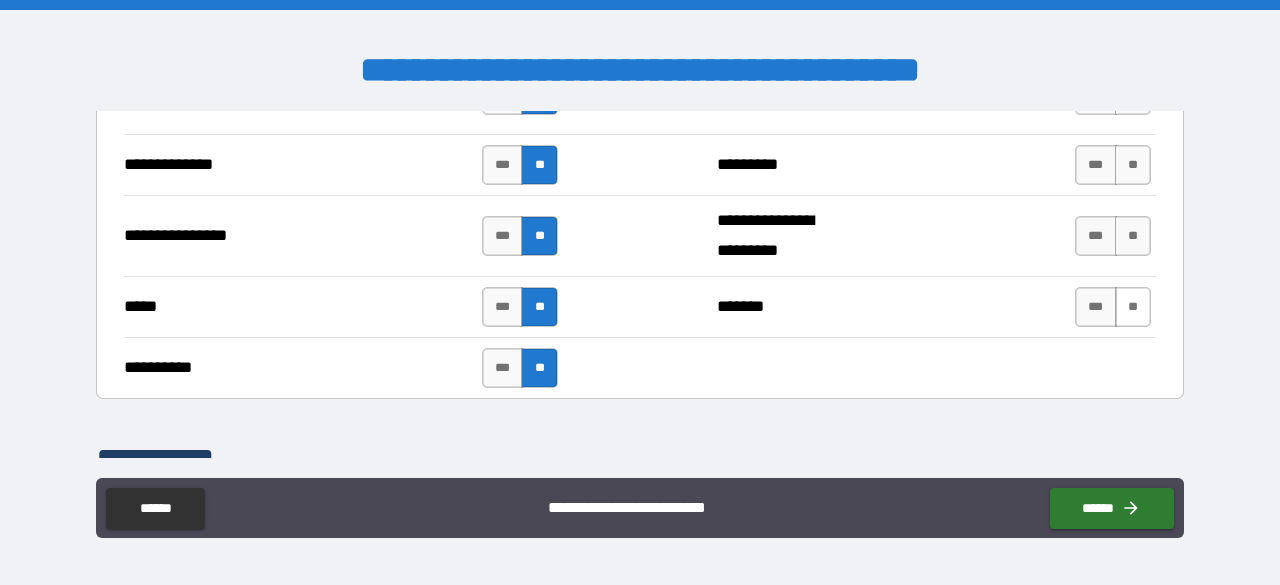 click on "**" at bounding box center (1133, 307) 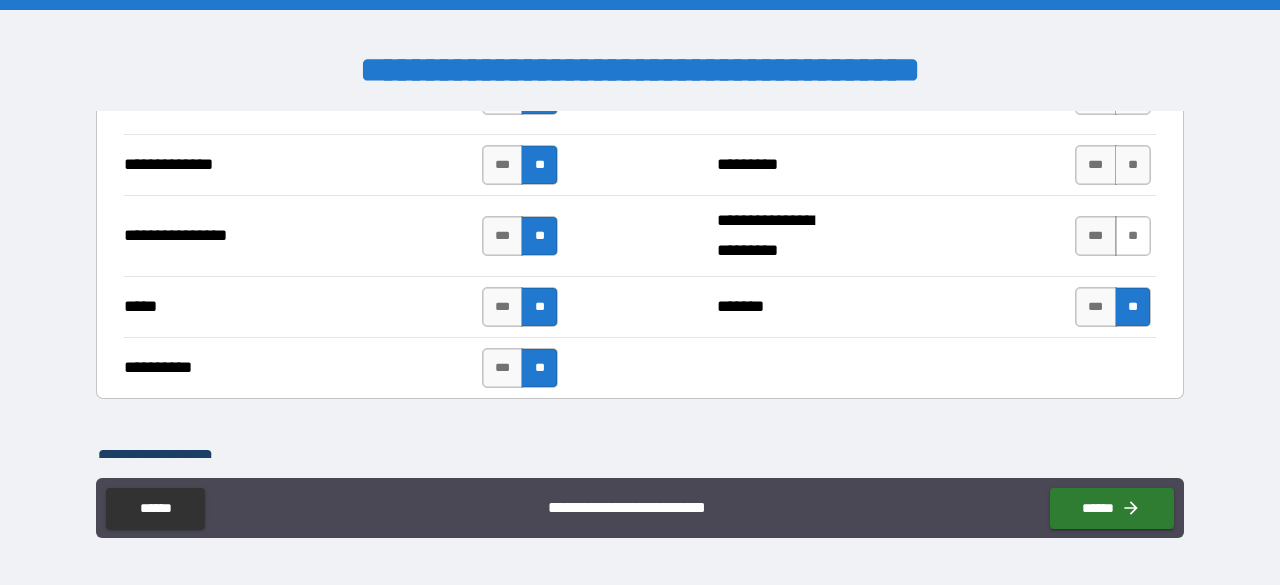click on "**" at bounding box center [1133, 236] 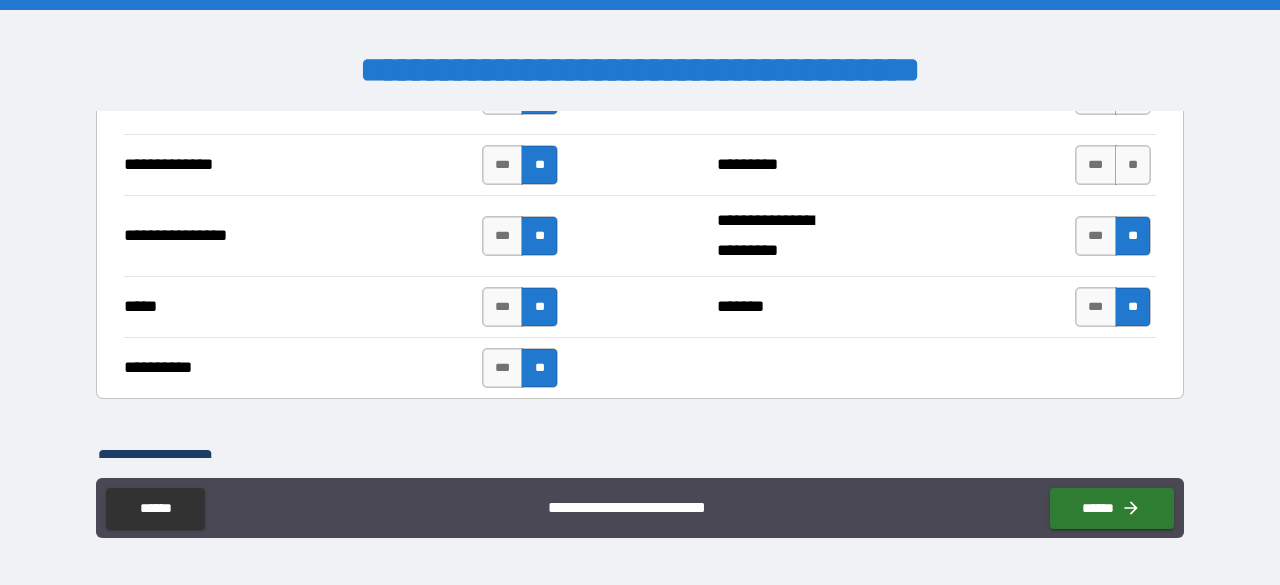 click on "*** **" at bounding box center (1113, 165) 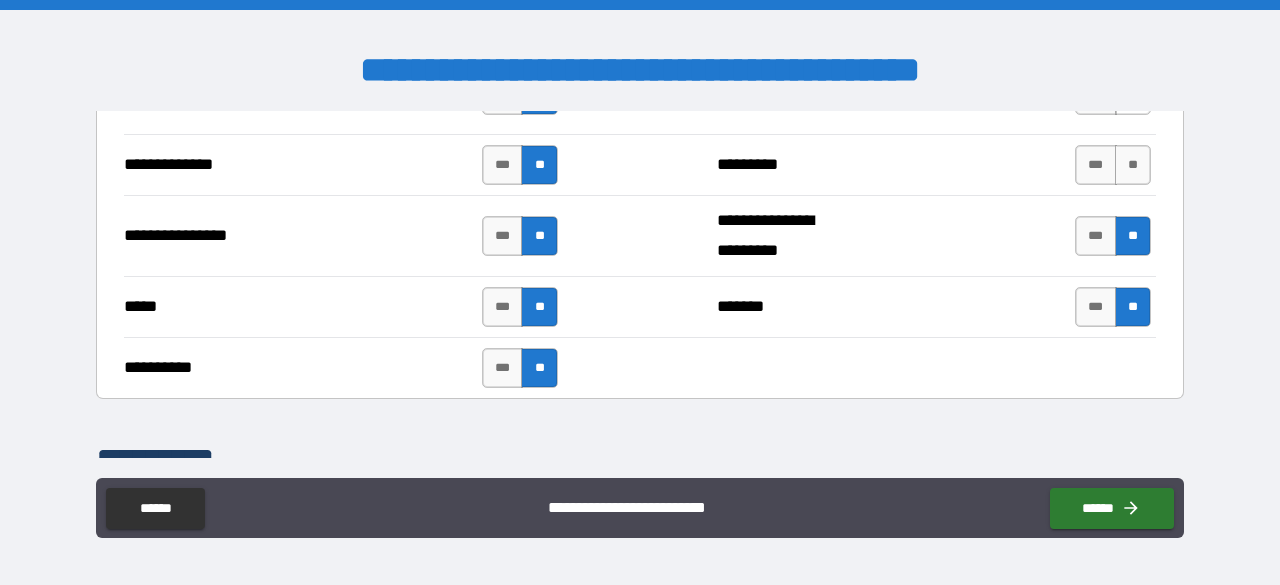 scroll, scrollTop: 3600, scrollLeft: 0, axis: vertical 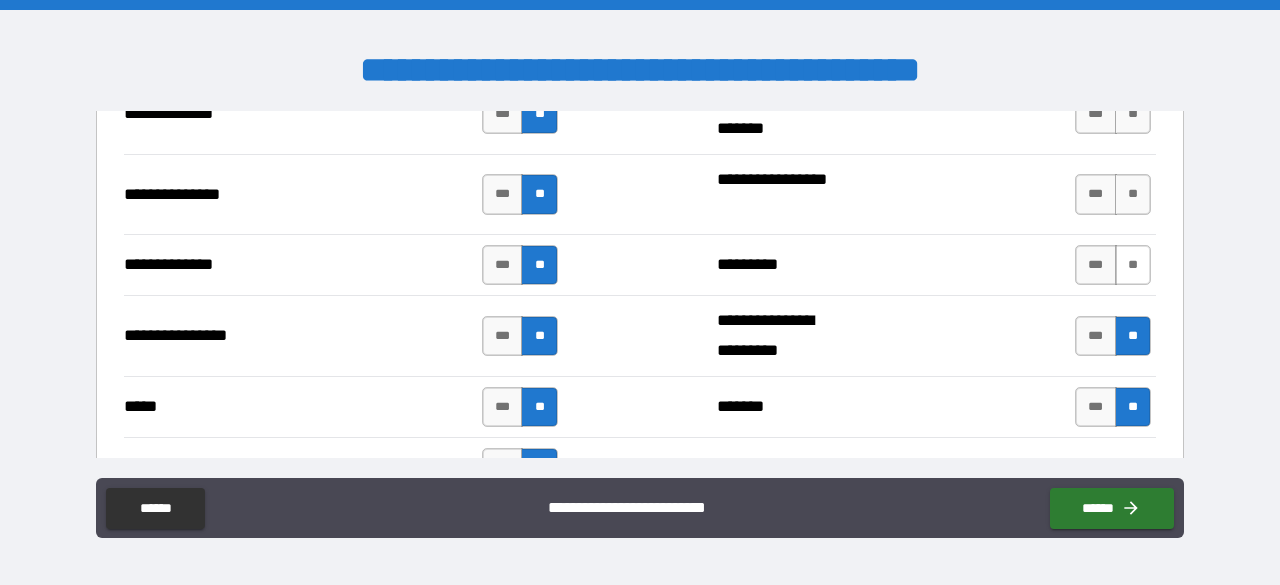 click on "**" at bounding box center [1133, 265] 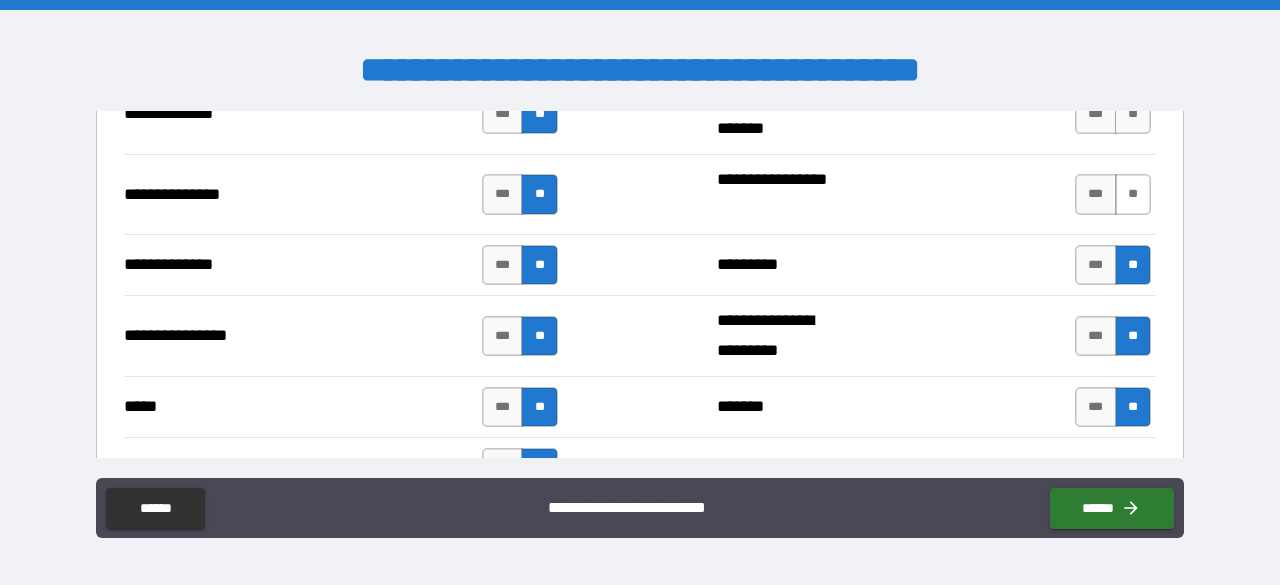 click on "**" at bounding box center (1133, 194) 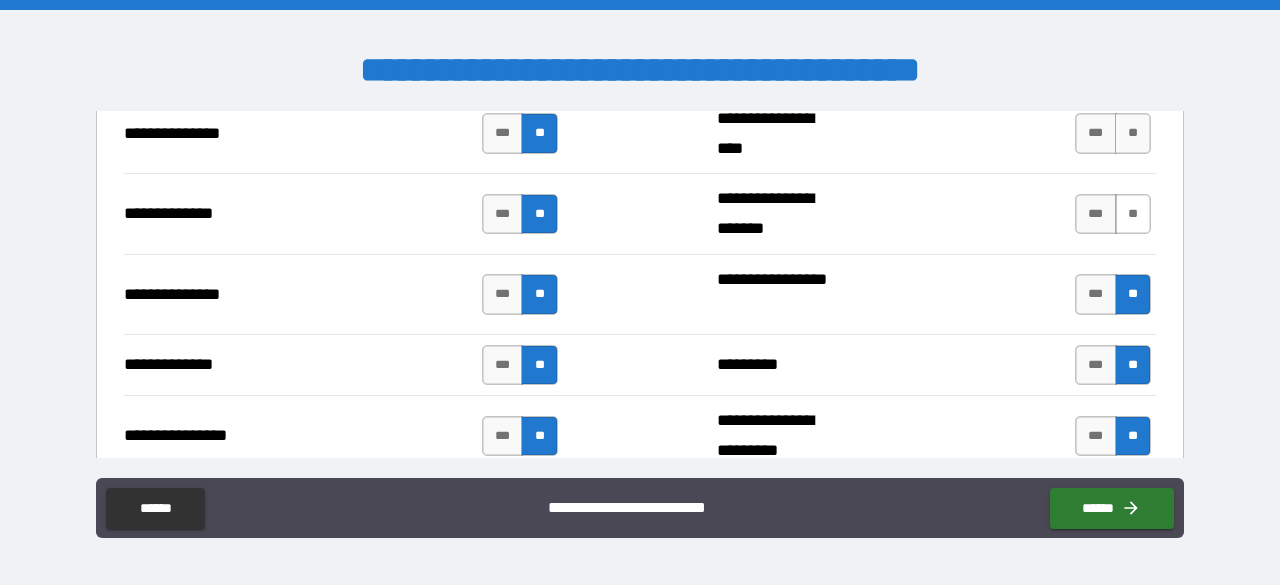 click on "**" at bounding box center [1133, 214] 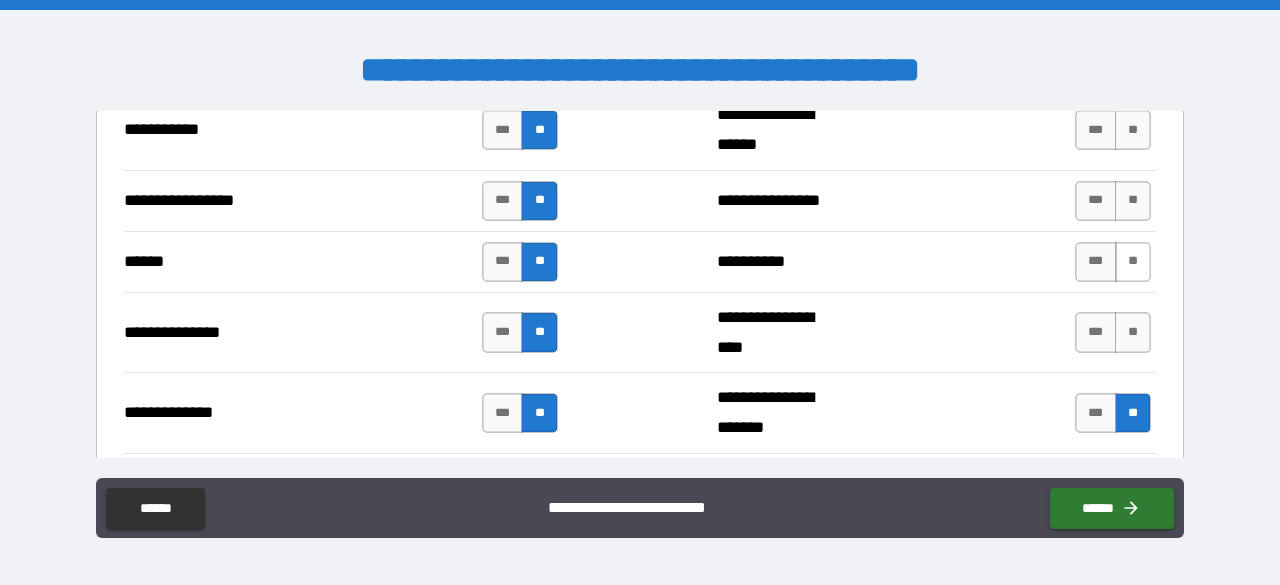scroll, scrollTop: 3300, scrollLeft: 0, axis: vertical 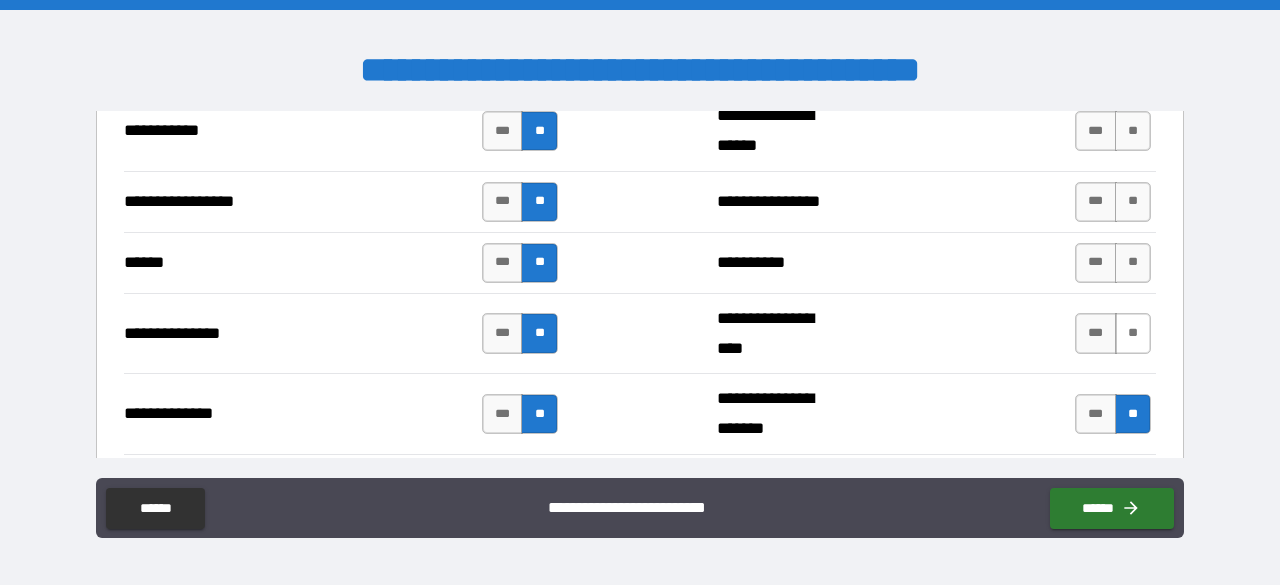 click on "**" at bounding box center (1133, 333) 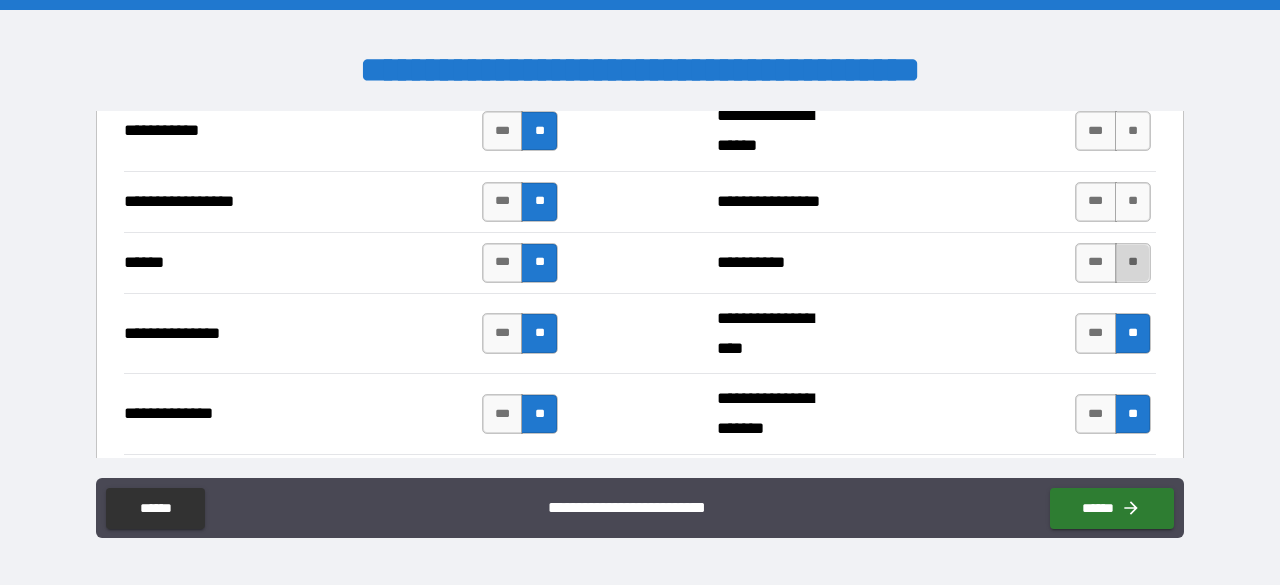 click on "**" at bounding box center (1133, 263) 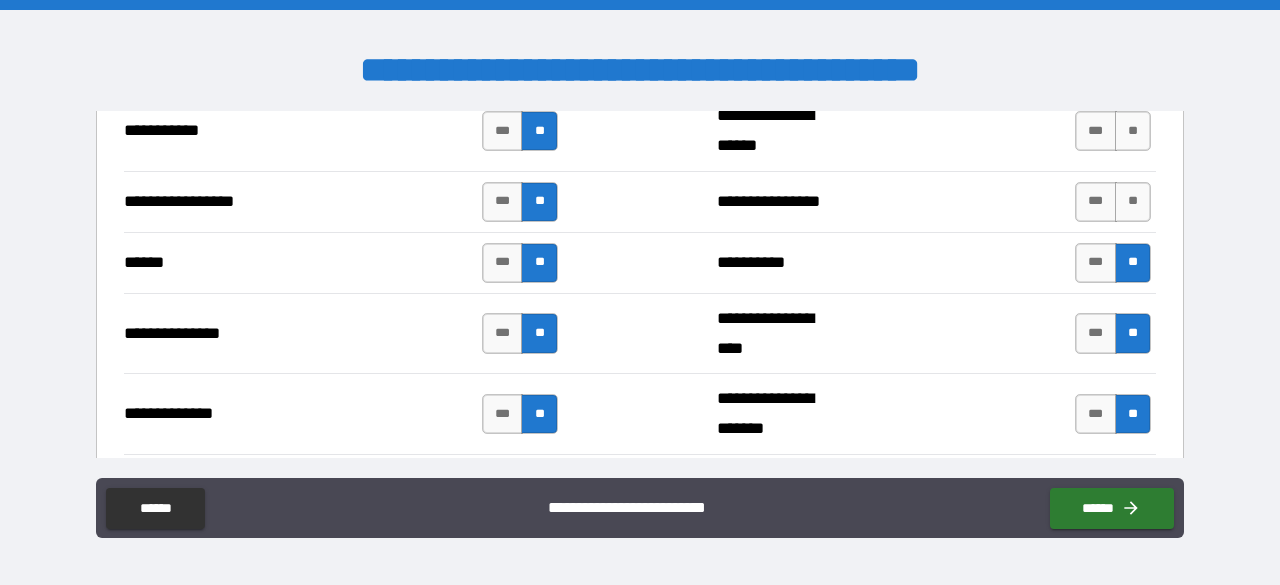 click on "**" at bounding box center [1133, 263] 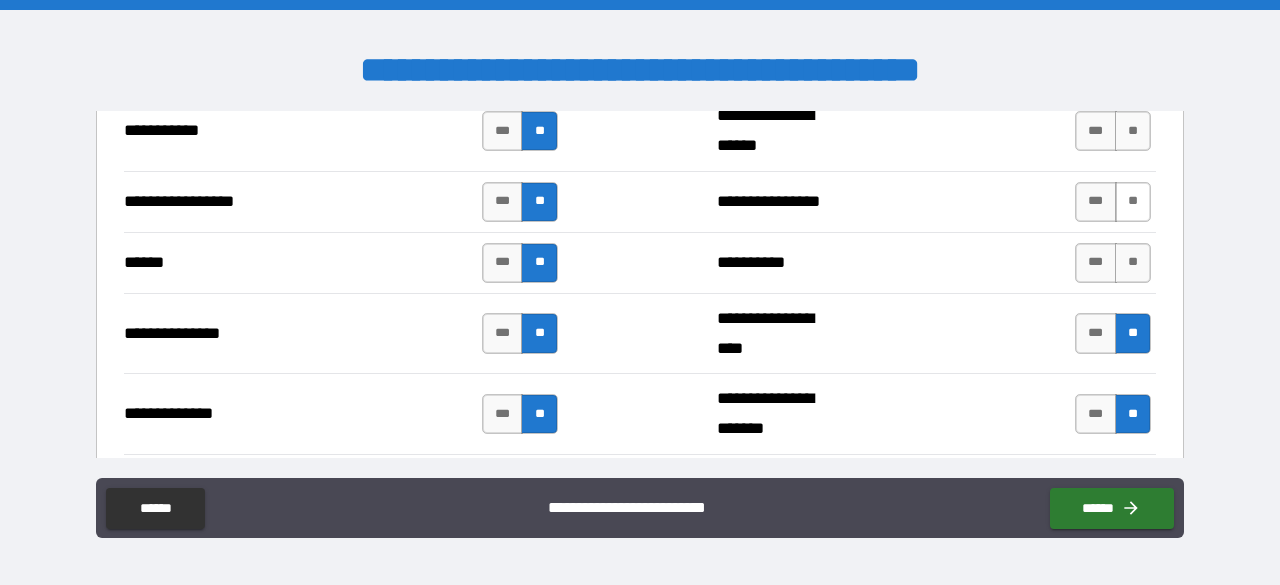 click on "**" at bounding box center [1133, 202] 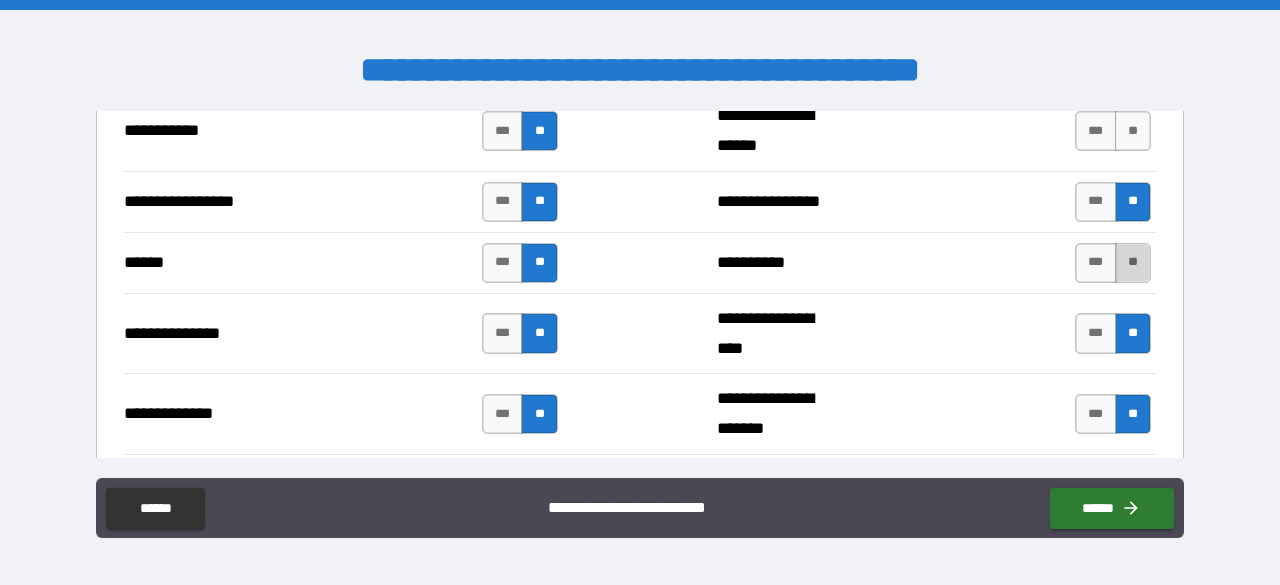 click on "**" at bounding box center [1133, 263] 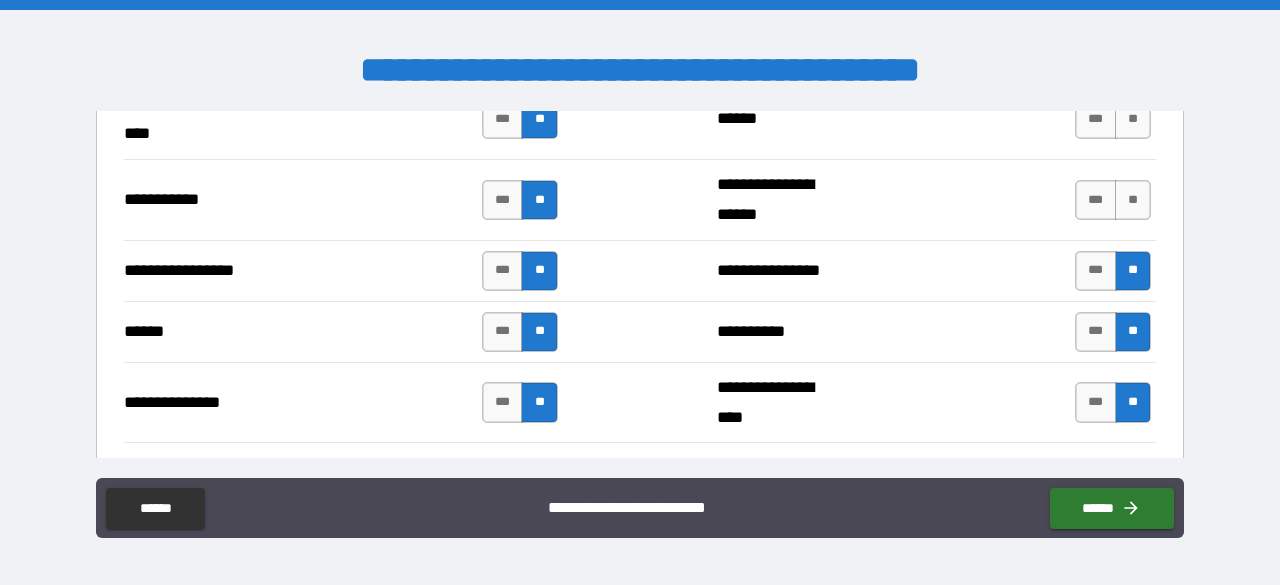 scroll, scrollTop: 3200, scrollLeft: 0, axis: vertical 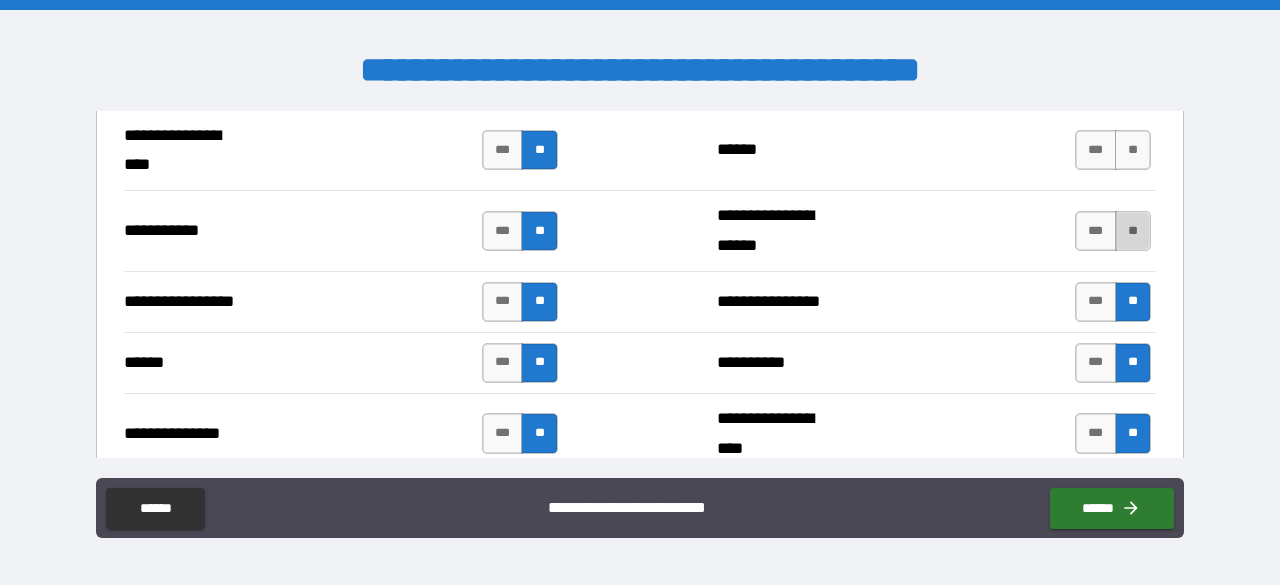 click on "**" at bounding box center [1133, 231] 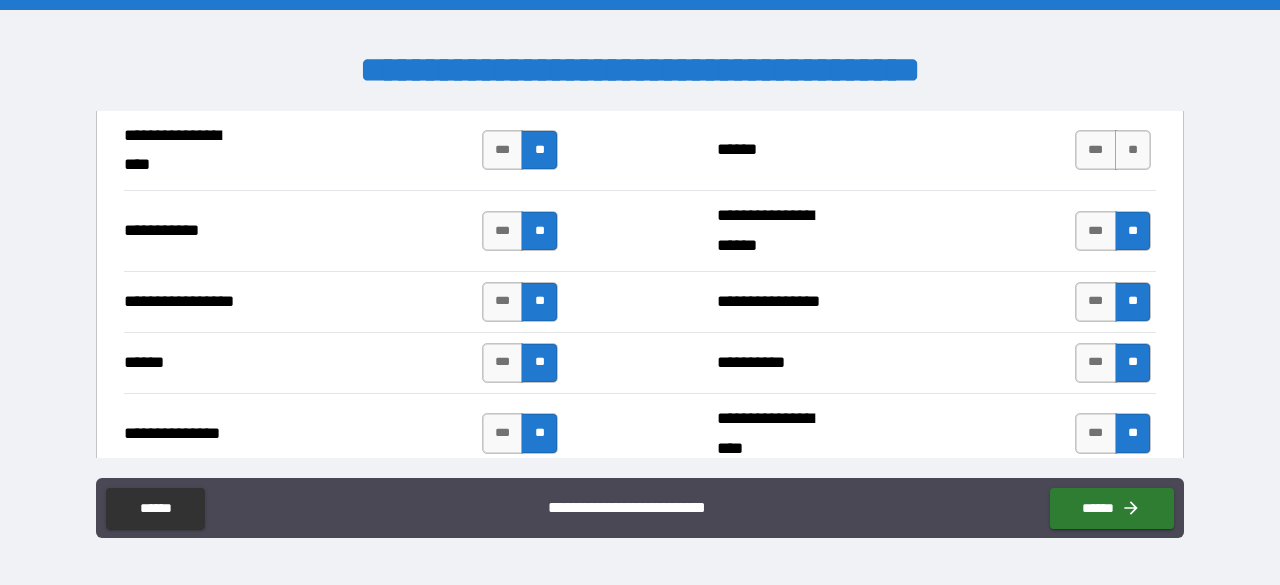 drag, startPoint x: 1122, startPoint y: 143, endPoint x: 1128, endPoint y: 155, distance: 13.416408 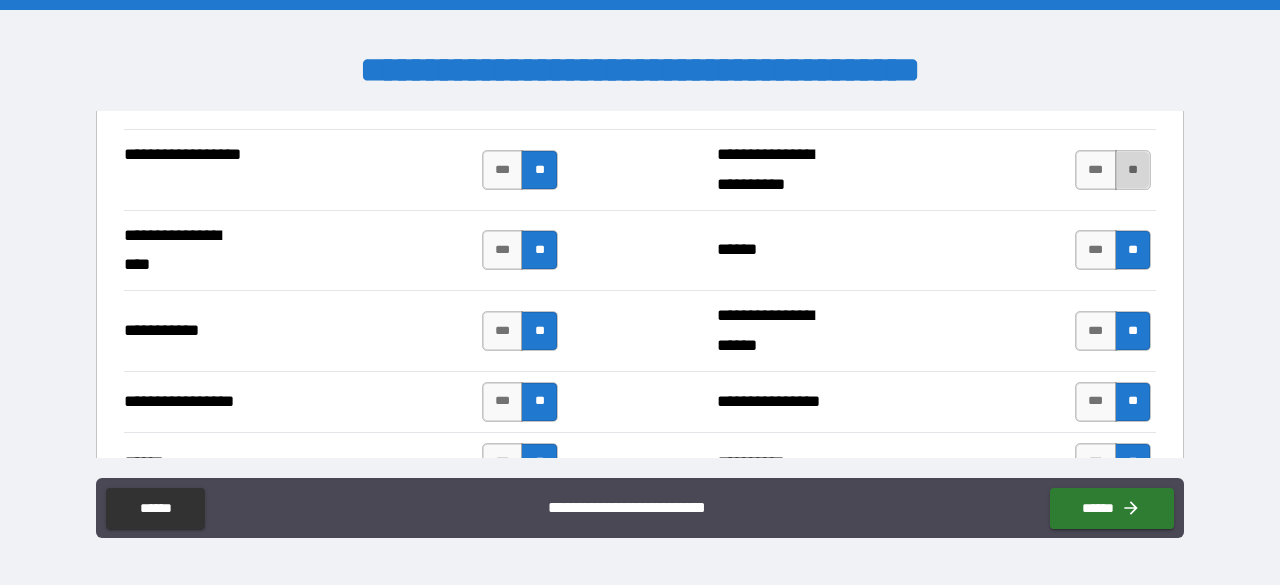 click on "**" at bounding box center [1133, 170] 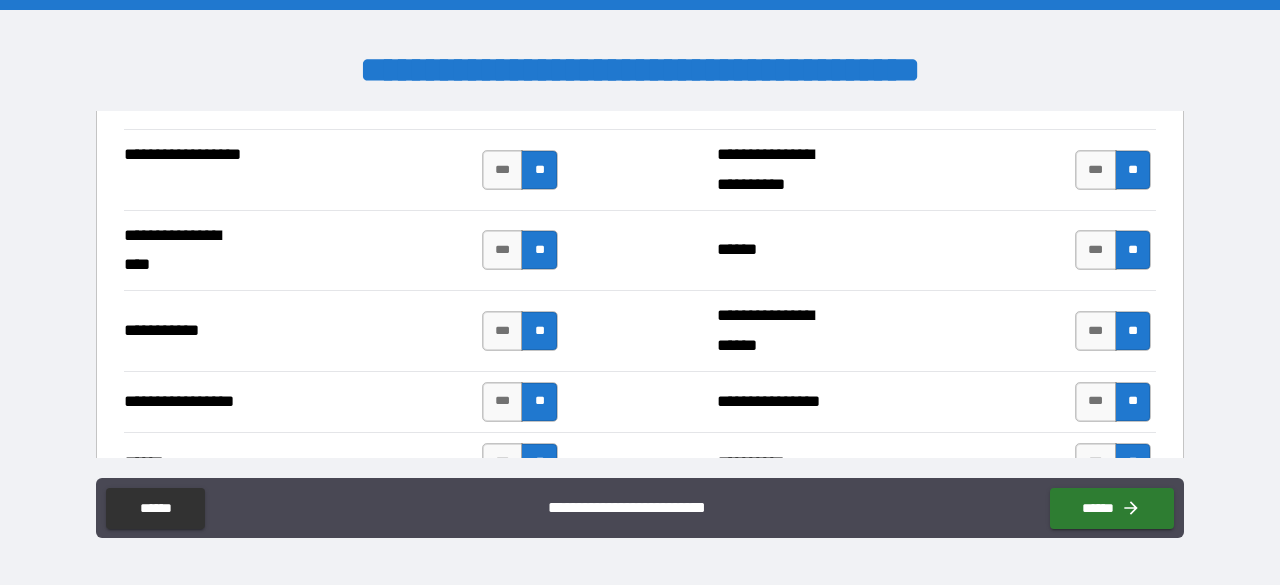 scroll, scrollTop: 2900, scrollLeft: 0, axis: vertical 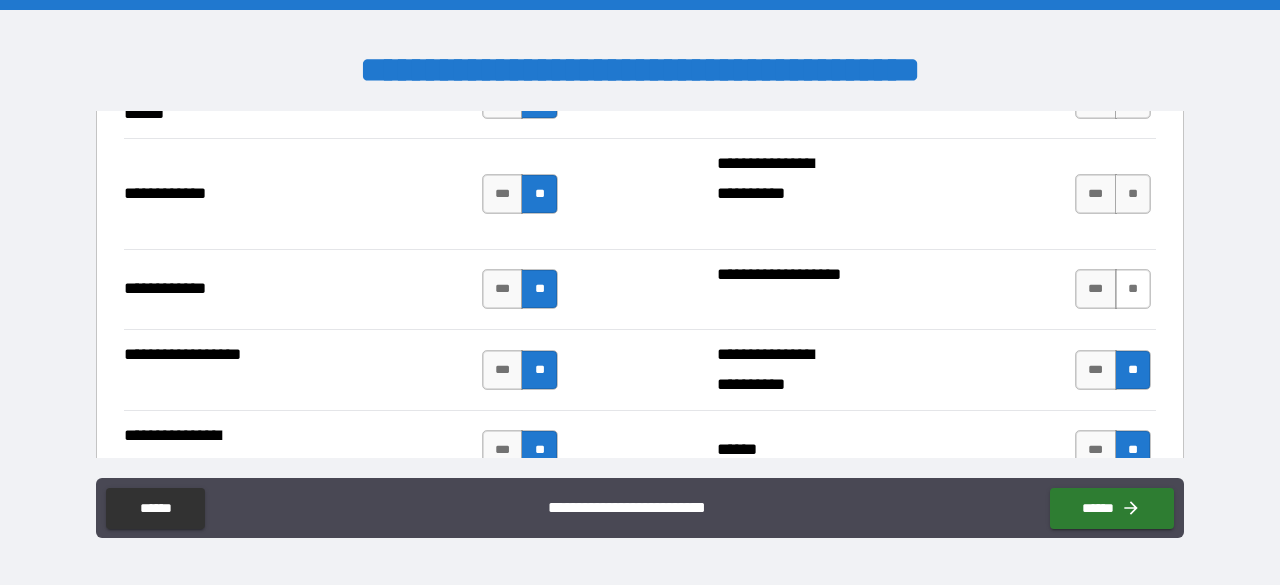 click on "**" at bounding box center (1133, 289) 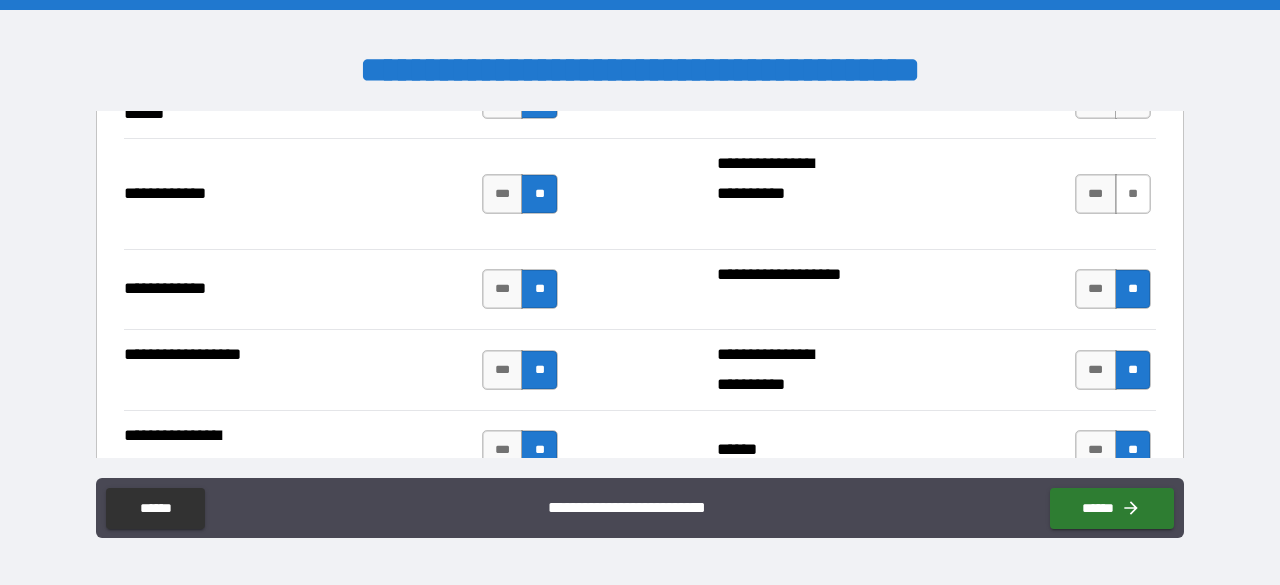 click on "**" at bounding box center [1133, 194] 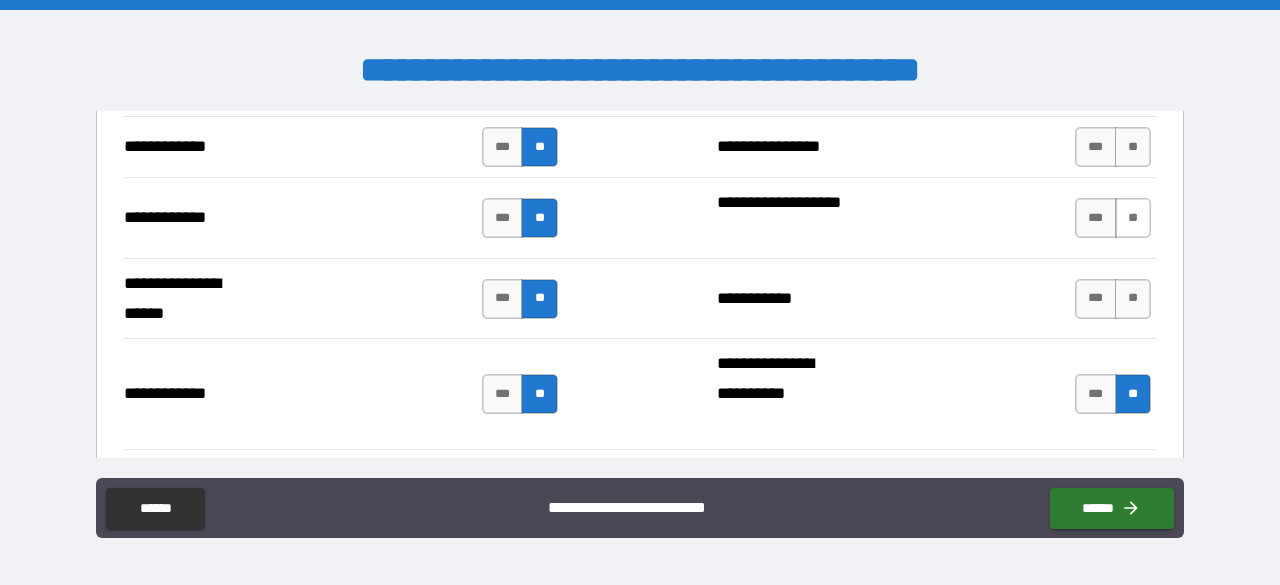 scroll, scrollTop: 2700, scrollLeft: 0, axis: vertical 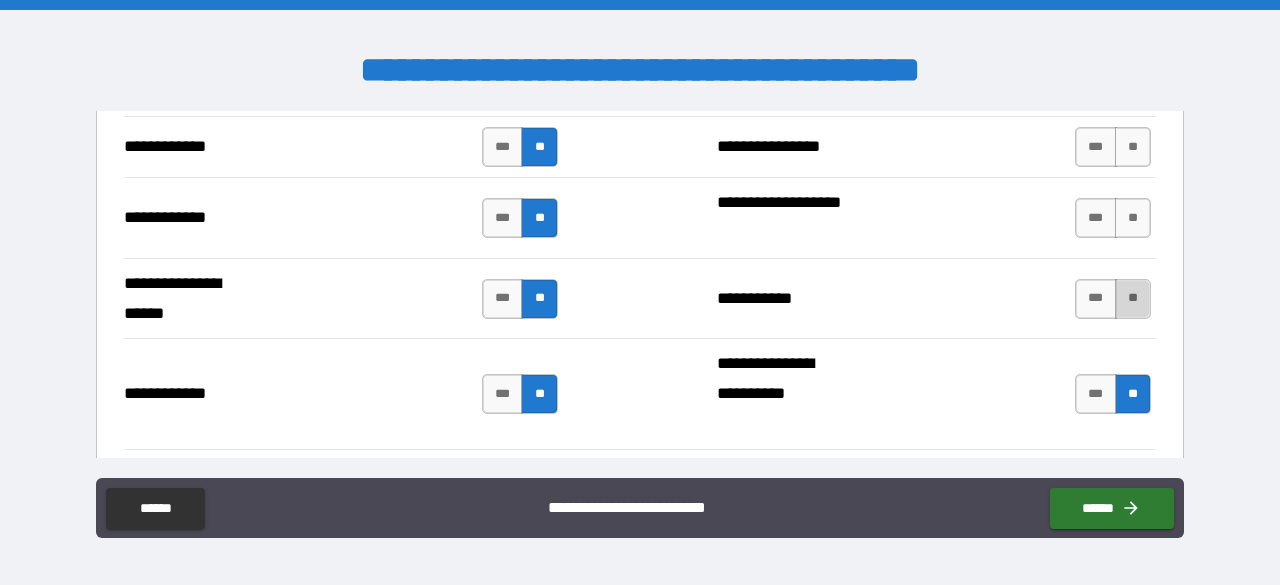 click on "**" at bounding box center [1133, 299] 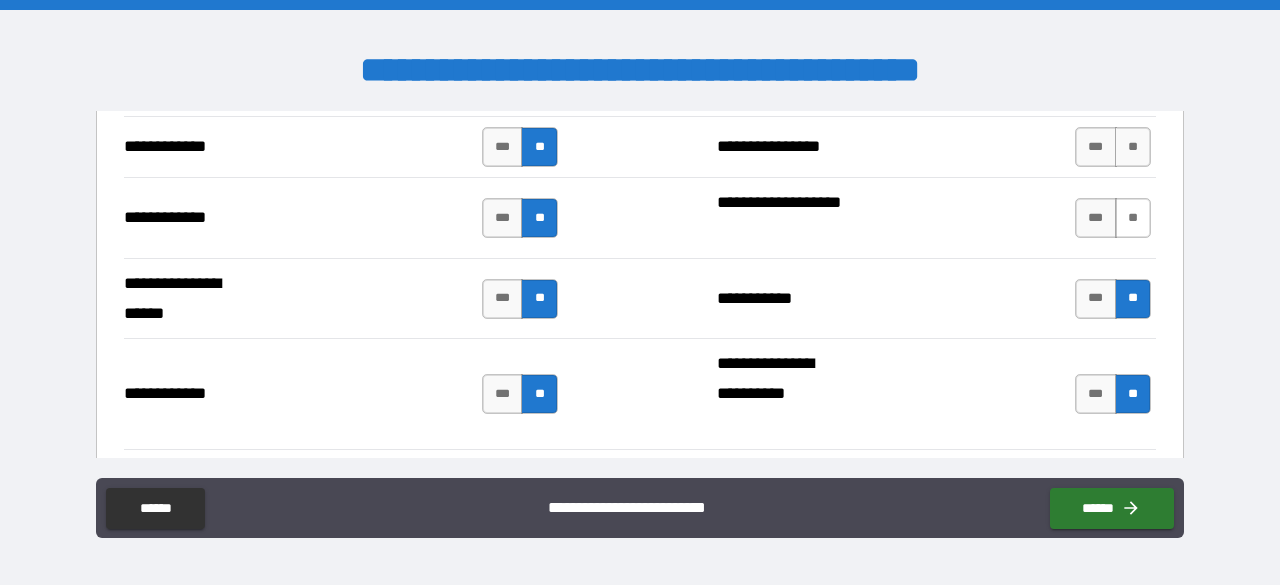 click on "**" at bounding box center [1133, 218] 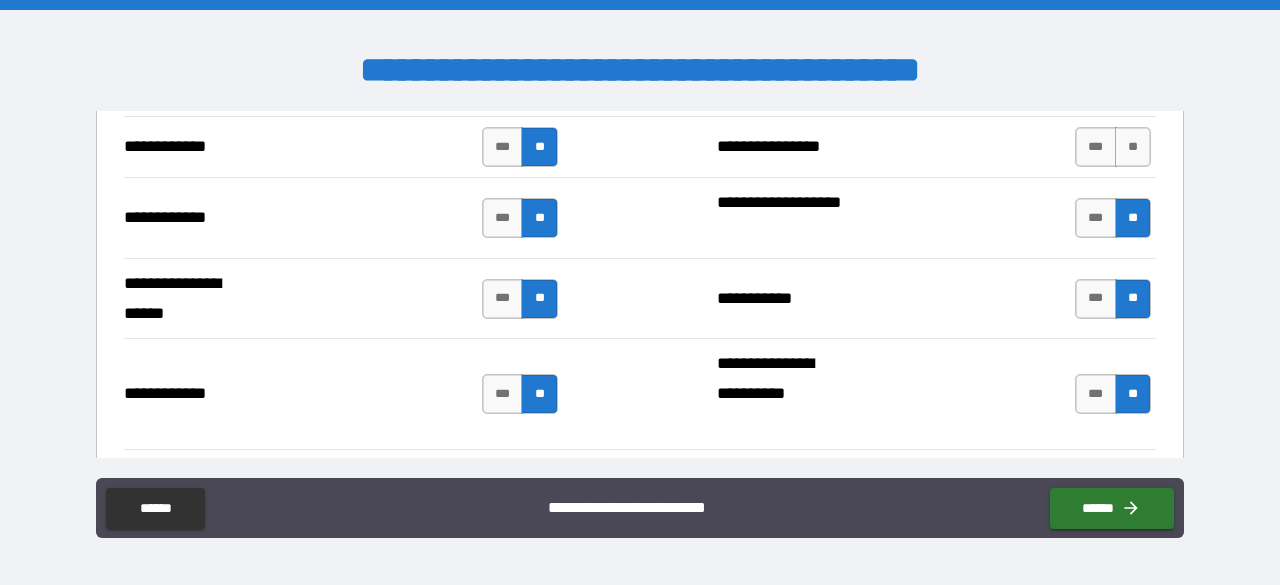 click on "**********" at bounding box center [640, 146] 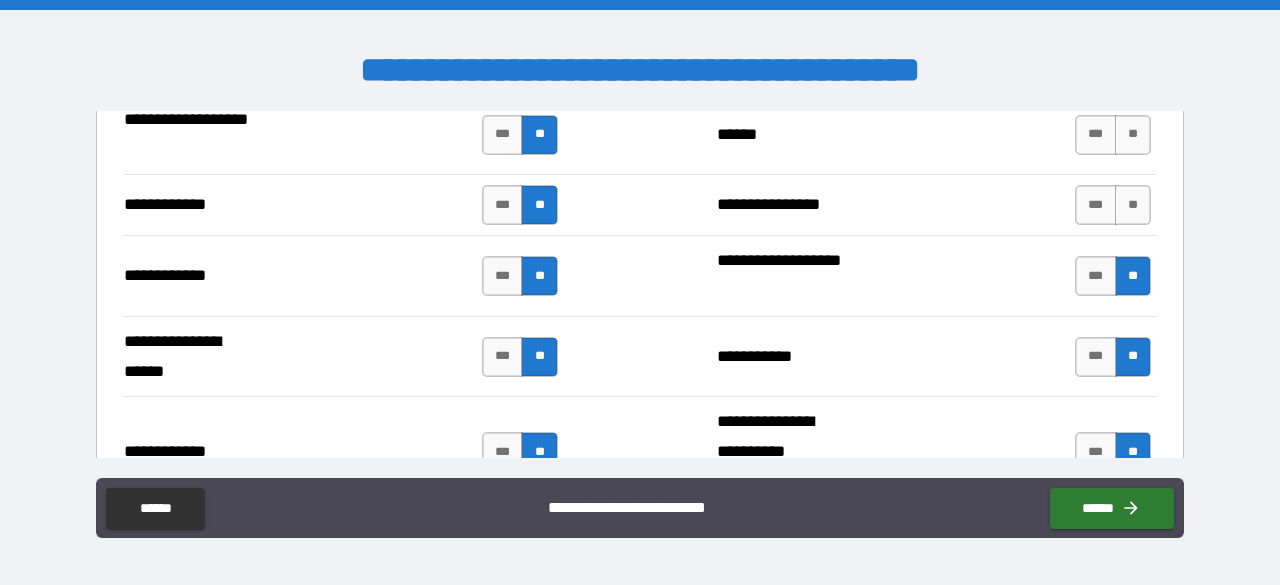 scroll, scrollTop: 2600, scrollLeft: 0, axis: vertical 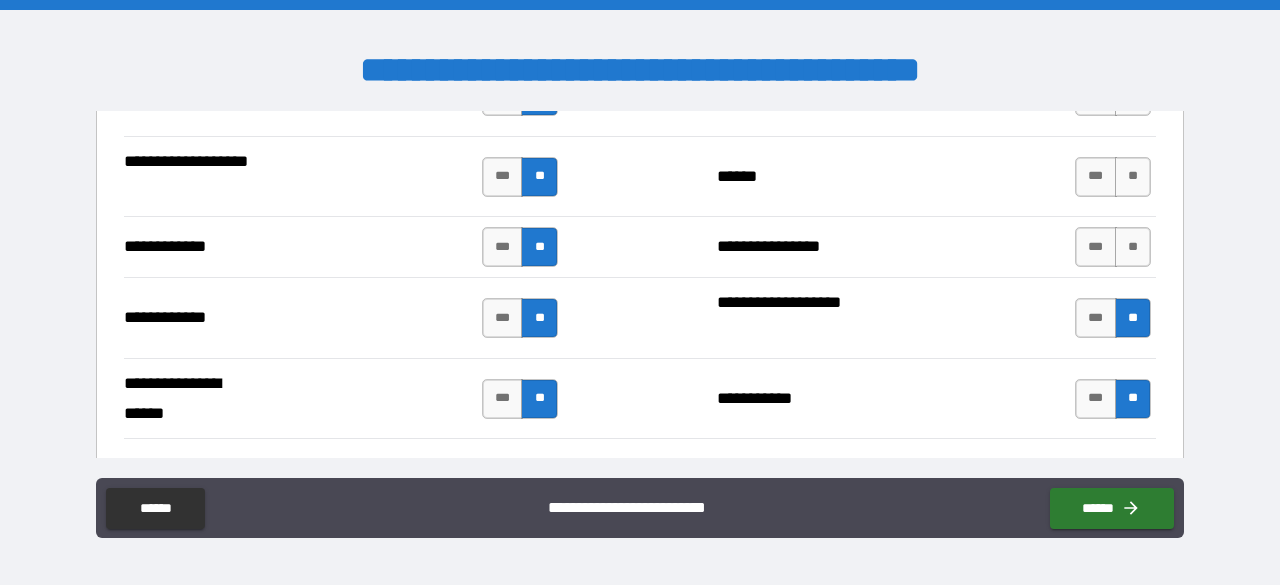 click on "**********" at bounding box center (640, 176) 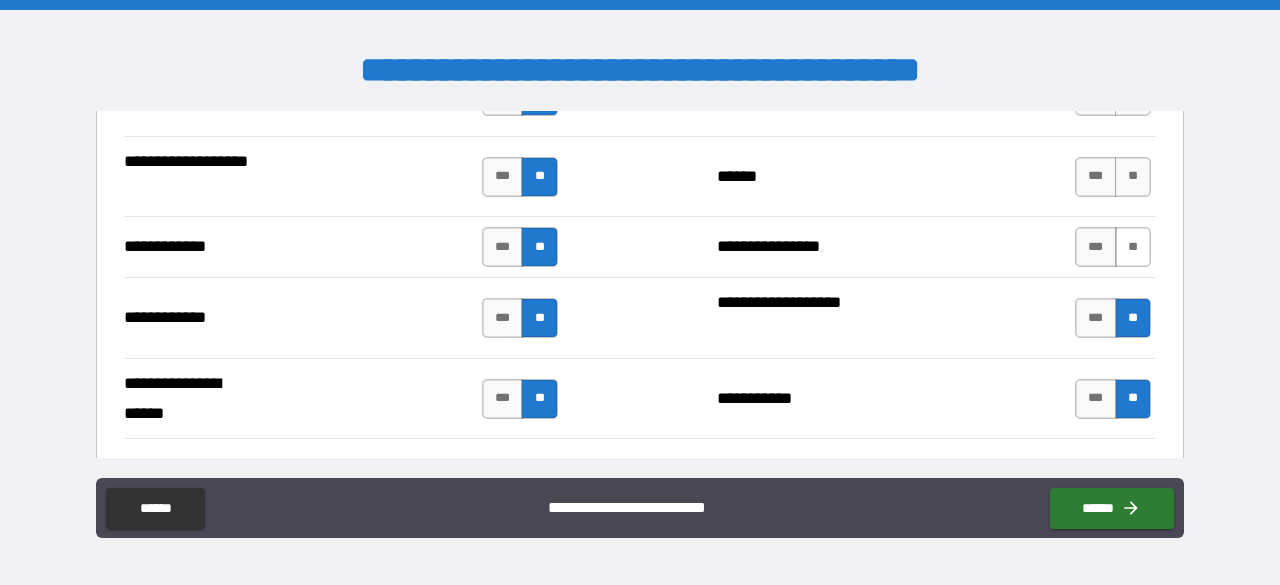 click on "**" at bounding box center [1133, 247] 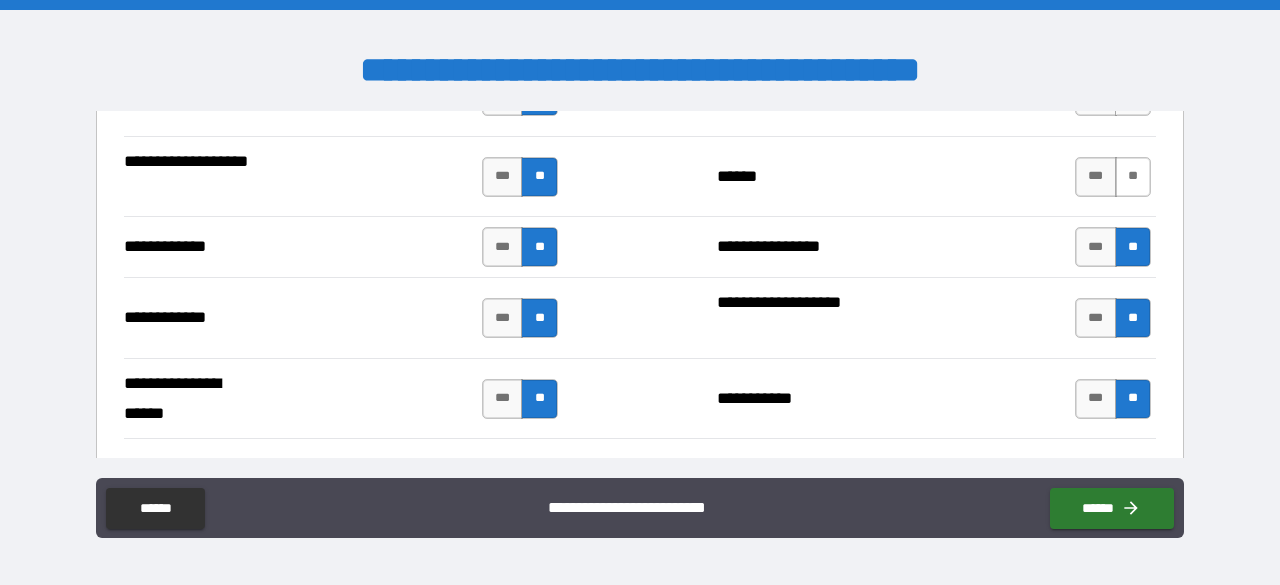 click on "**" at bounding box center (1133, 177) 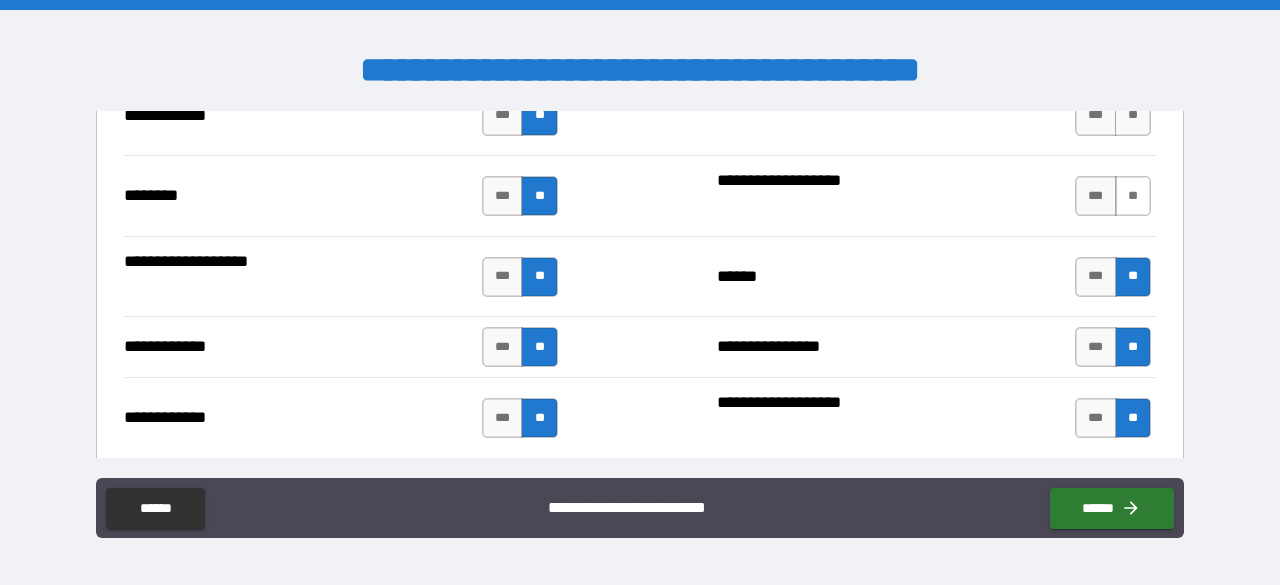 click on "**" at bounding box center (1133, 196) 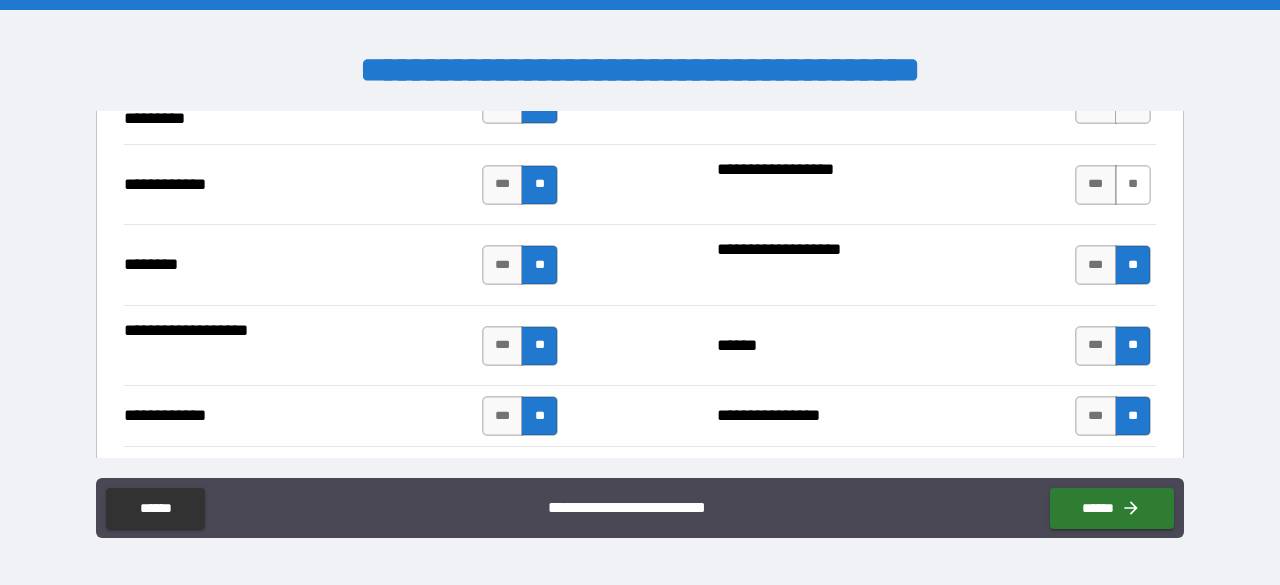 scroll, scrollTop: 2400, scrollLeft: 0, axis: vertical 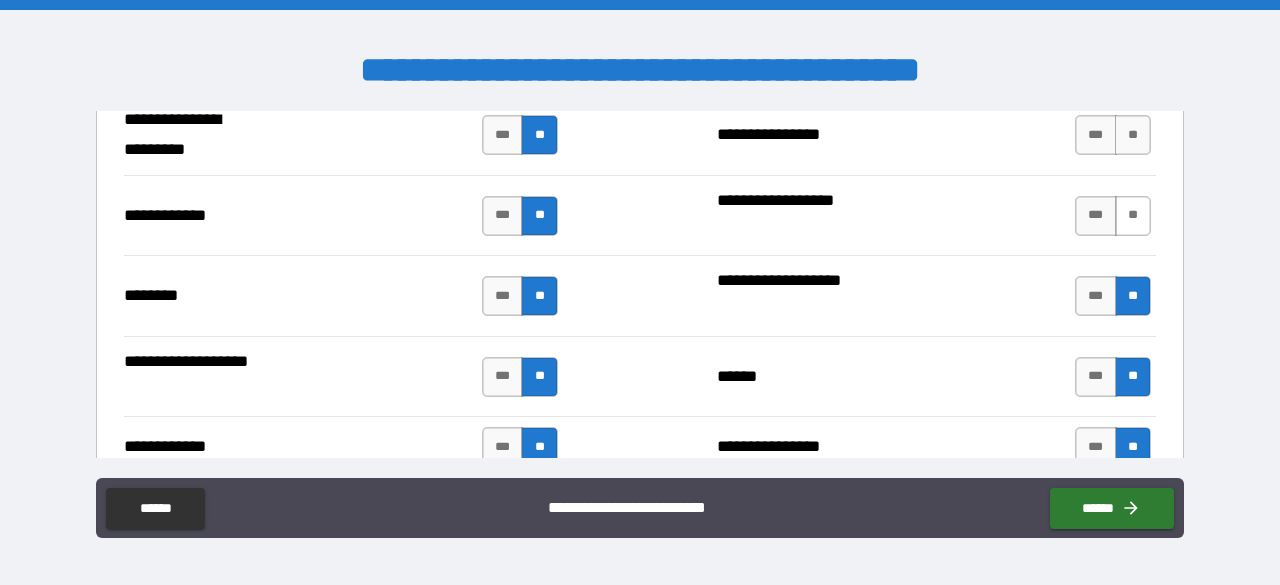 click on "**" at bounding box center (1133, 216) 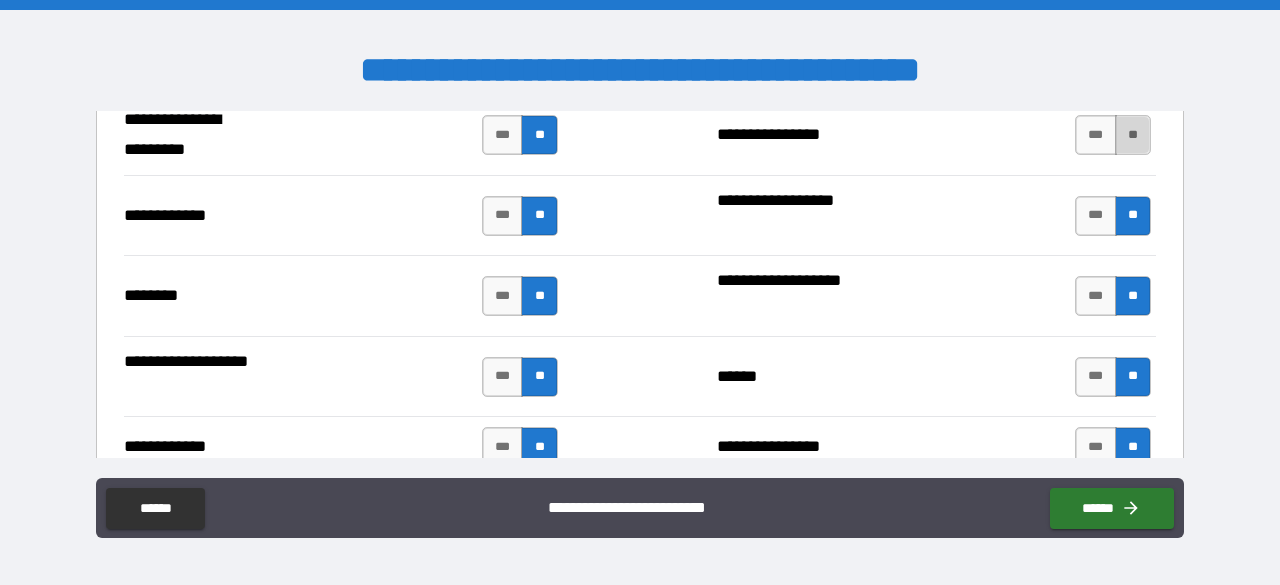 click on "**" at bounding box center [1133, 135] 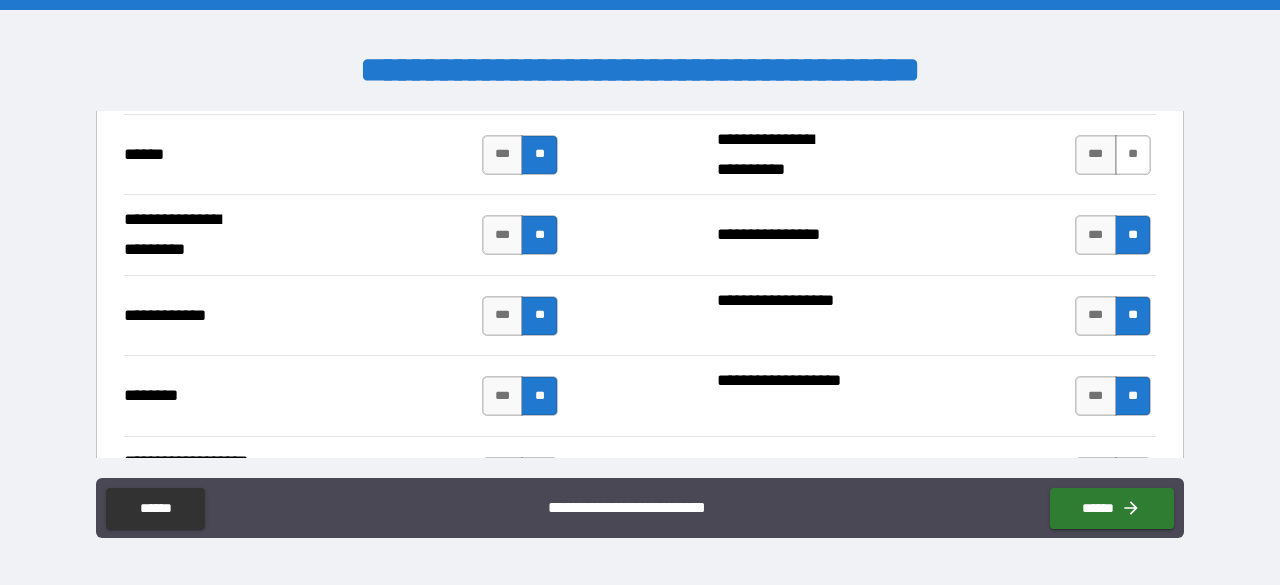 click on "**" at bounding box center [1133, 155] 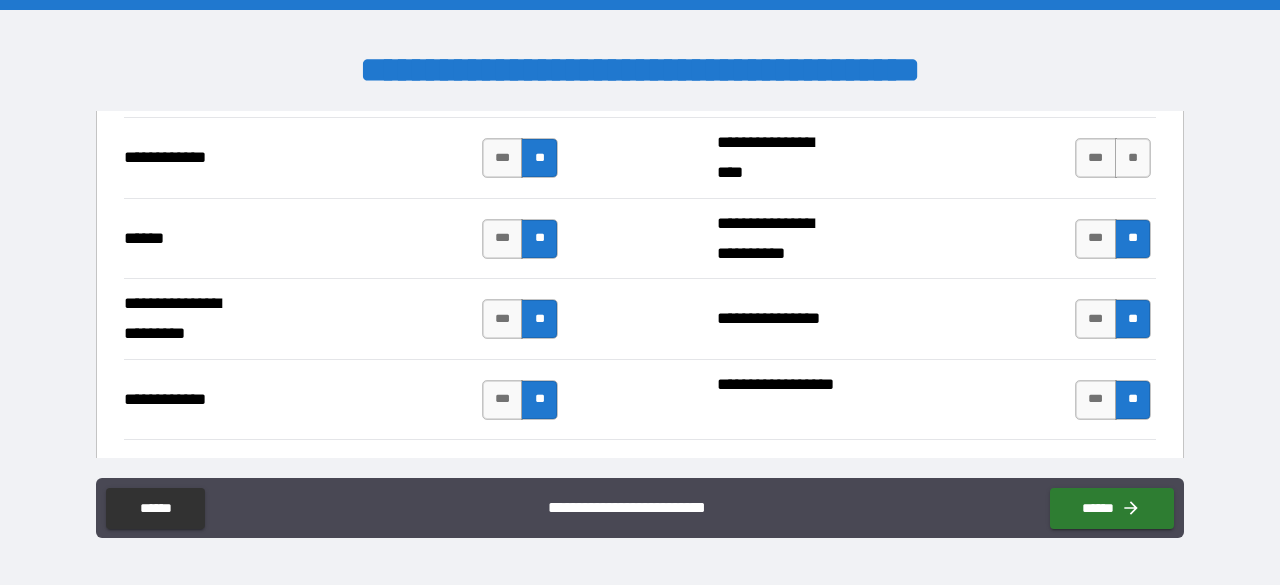 scroll, scrollTop: 2100, scrollLeft: 0, axis: vertical 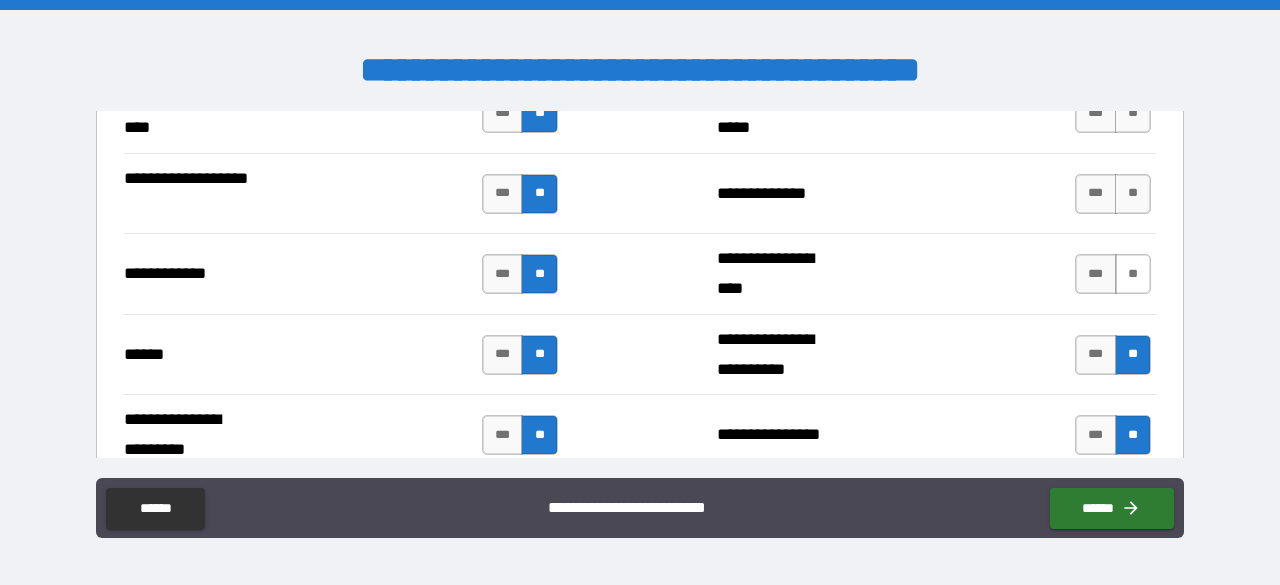 click on "**" at bounding box center [1133, 274] 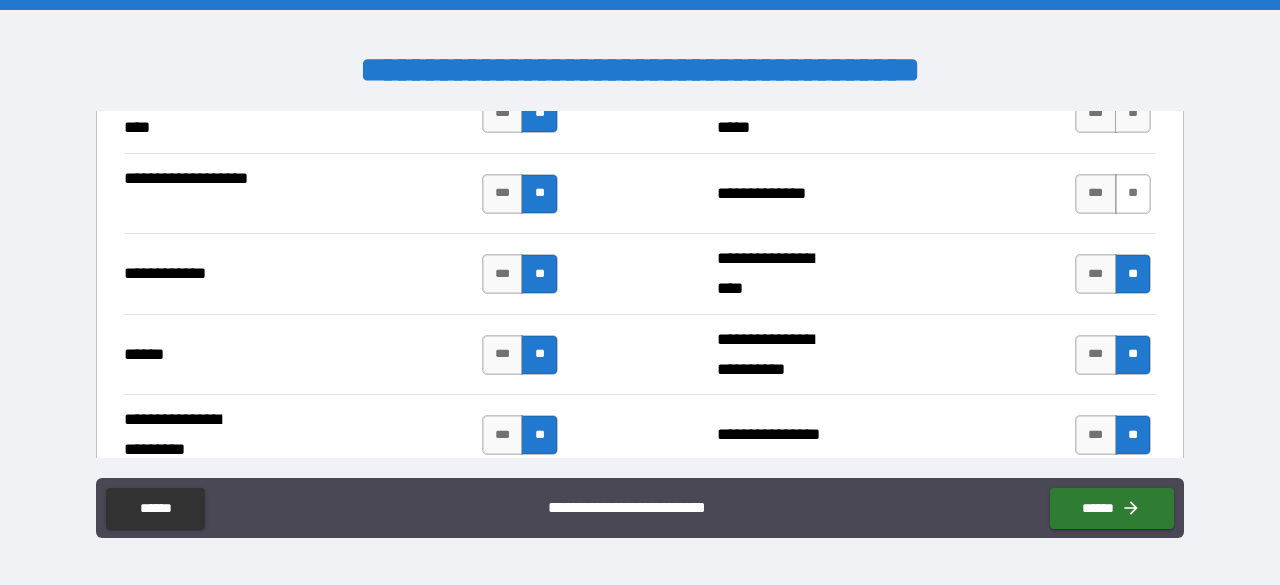 click on "**" at bounding box center (1133, 194) 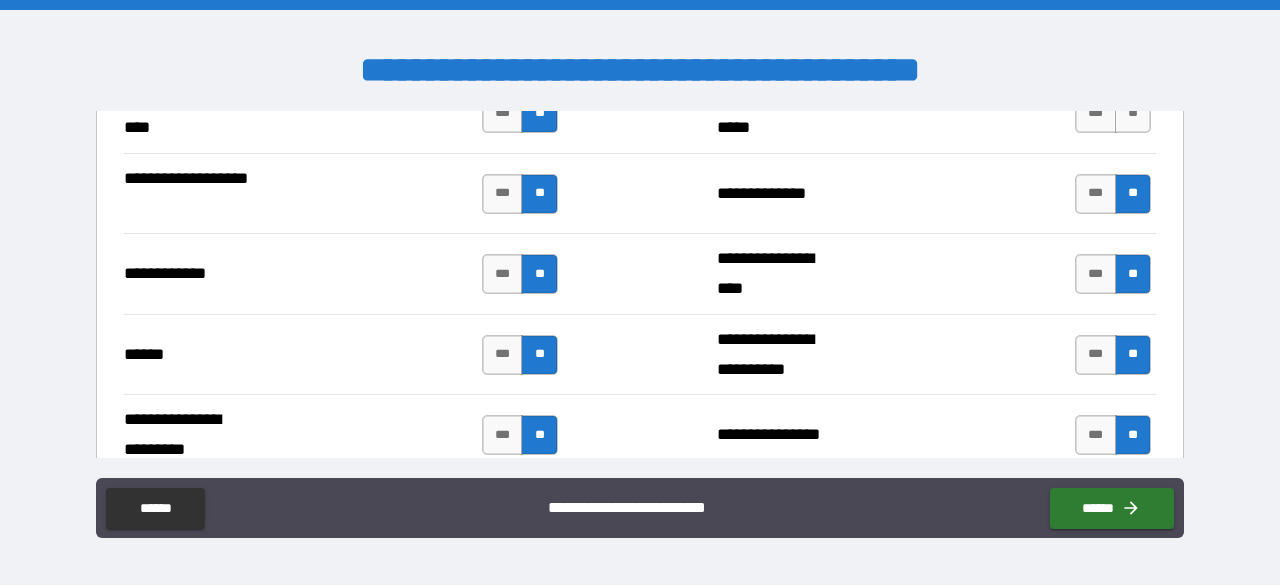 scroll, scrollTop: 2000, scrollLeft: 0, axis: vertical 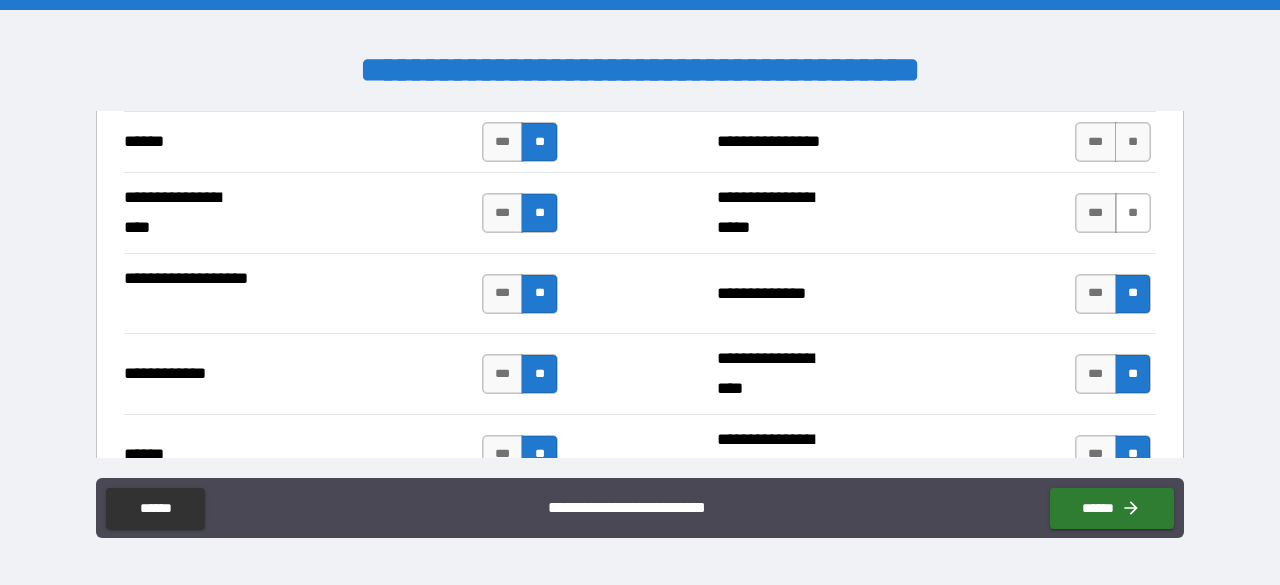 click on "**" at bounding box center [1133, 213] 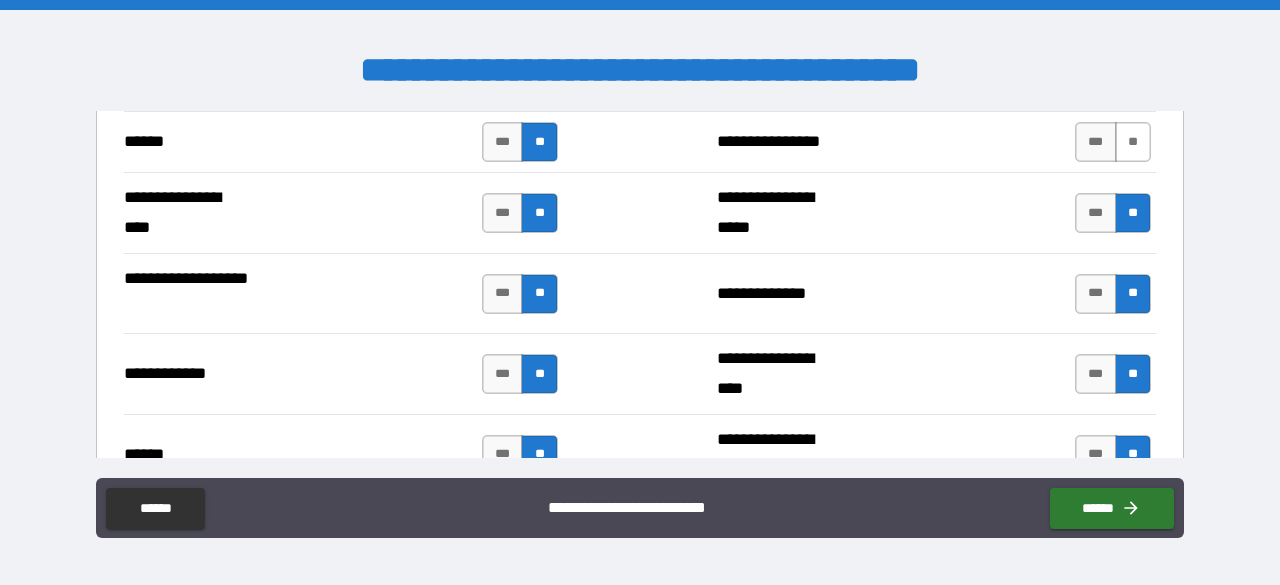 click on "**" at bounding box center (1133, 142) 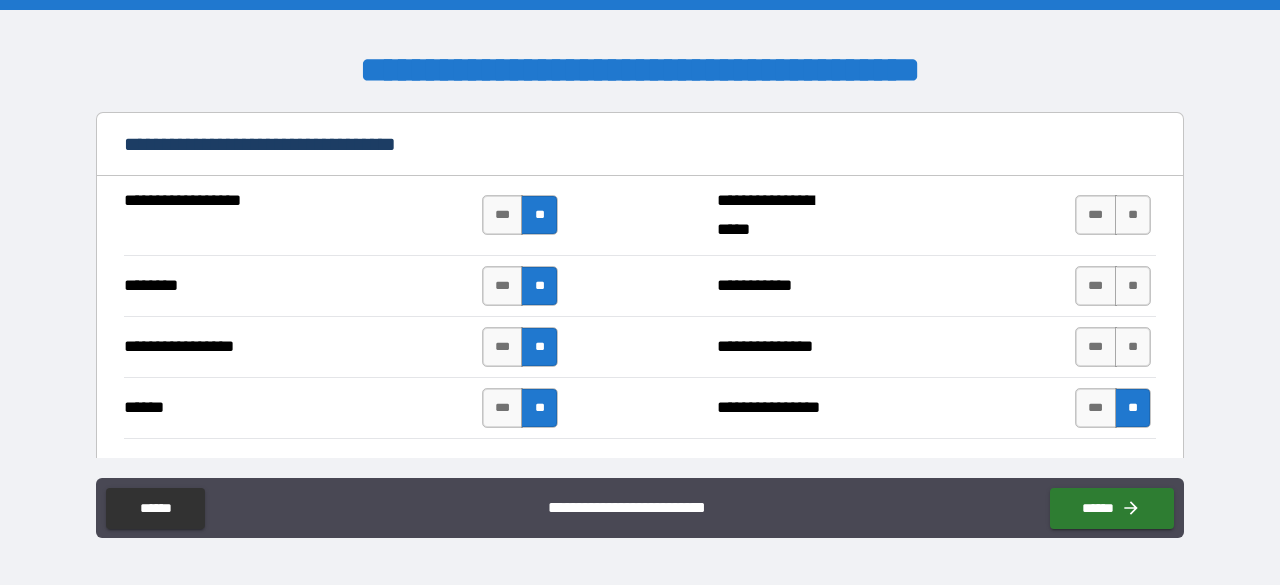 scroll, scrollTop: 1700, scrollLeft: 0, axis: vertical 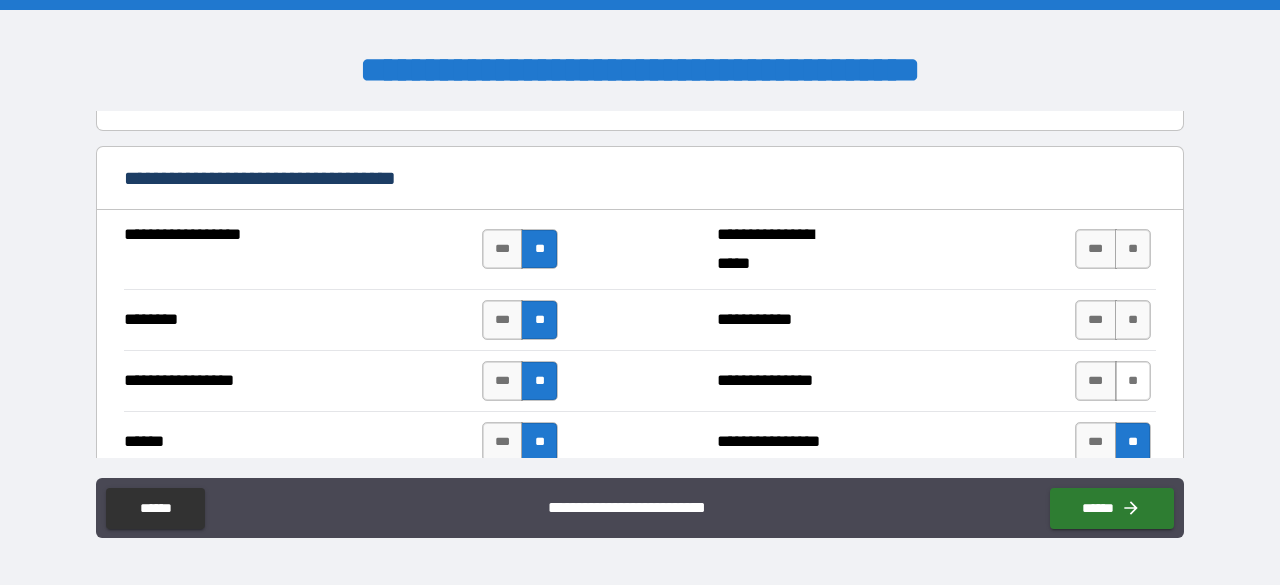 click on "**" at bounding box center [1133, 381] 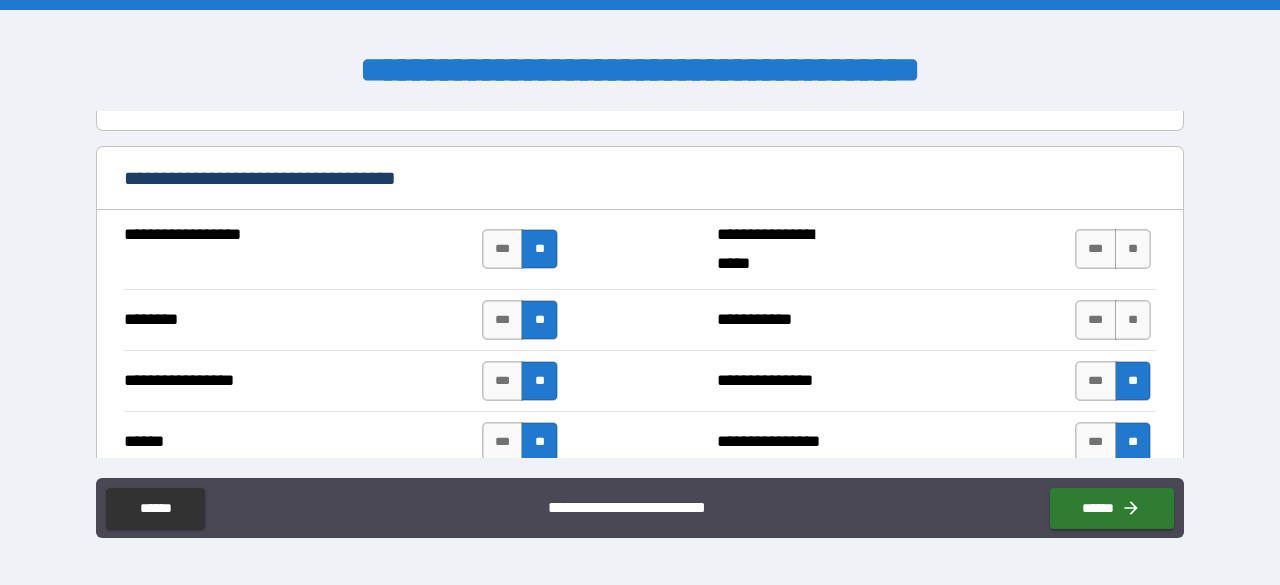 drag, startPoint x: 1124, startPoint y: 289, endPoint x: 1124, endPoint y: 265, distance: 24 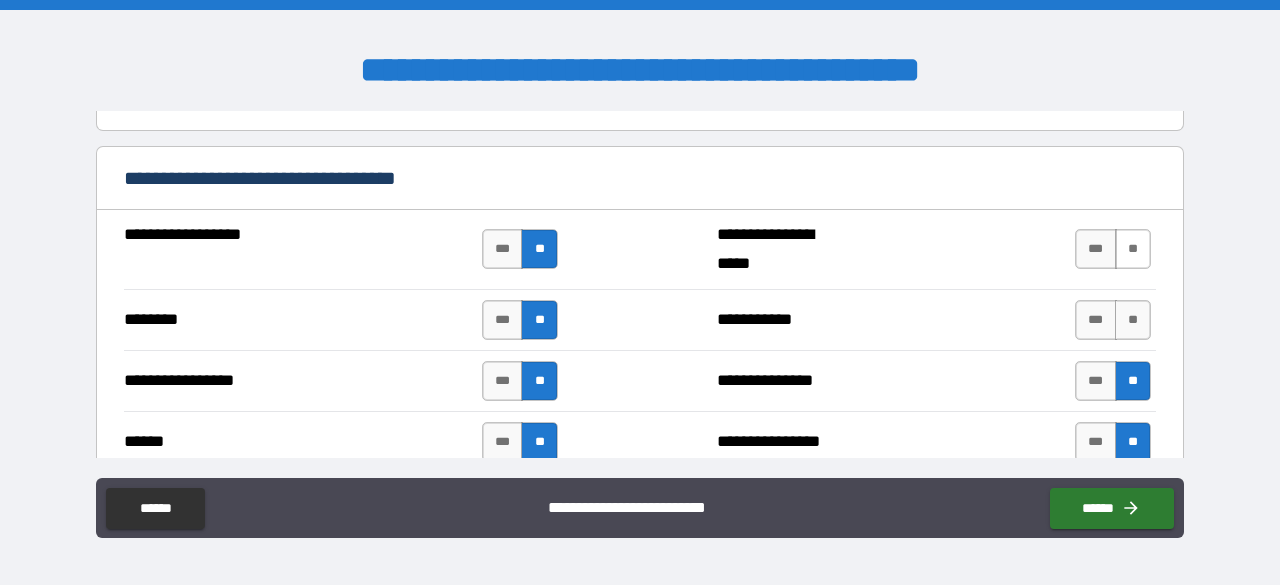 click on "**" at bounding box center [1133, 249] 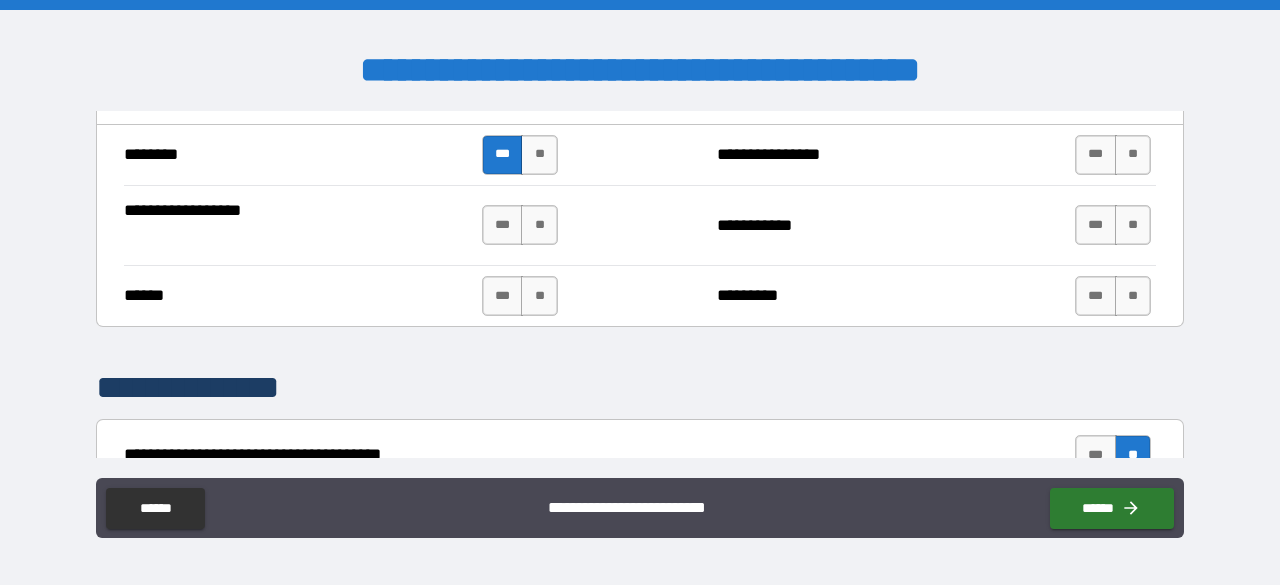 scroll, scrollTop: 900, scrollLeft: 0, axis: vertical 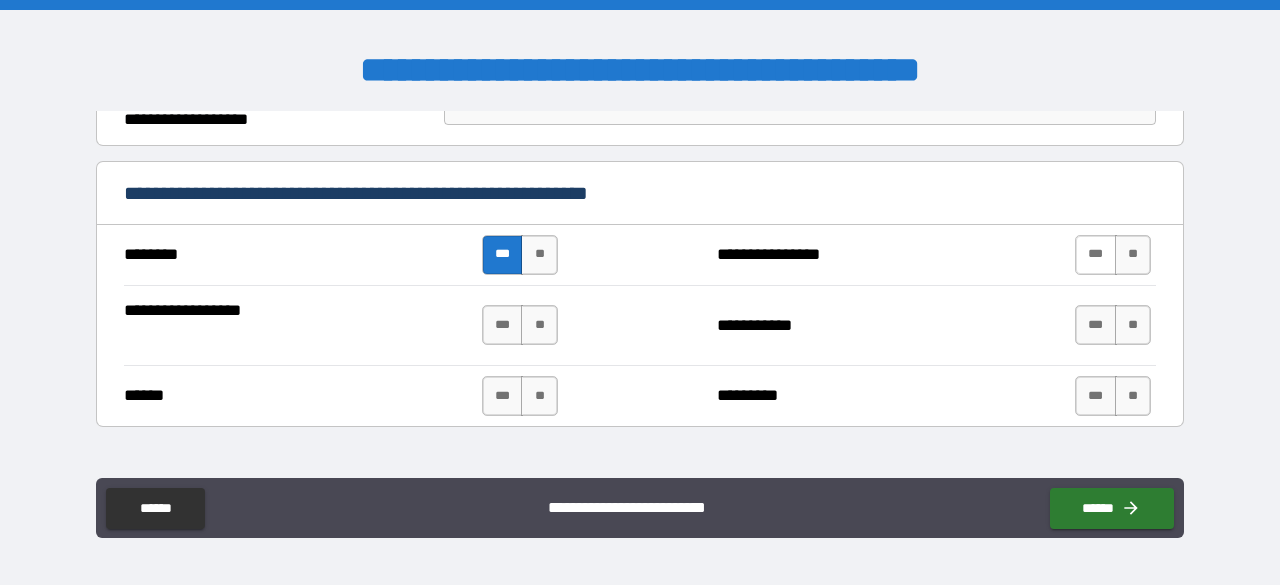 click on "***" at bounding box center [1096, 255] 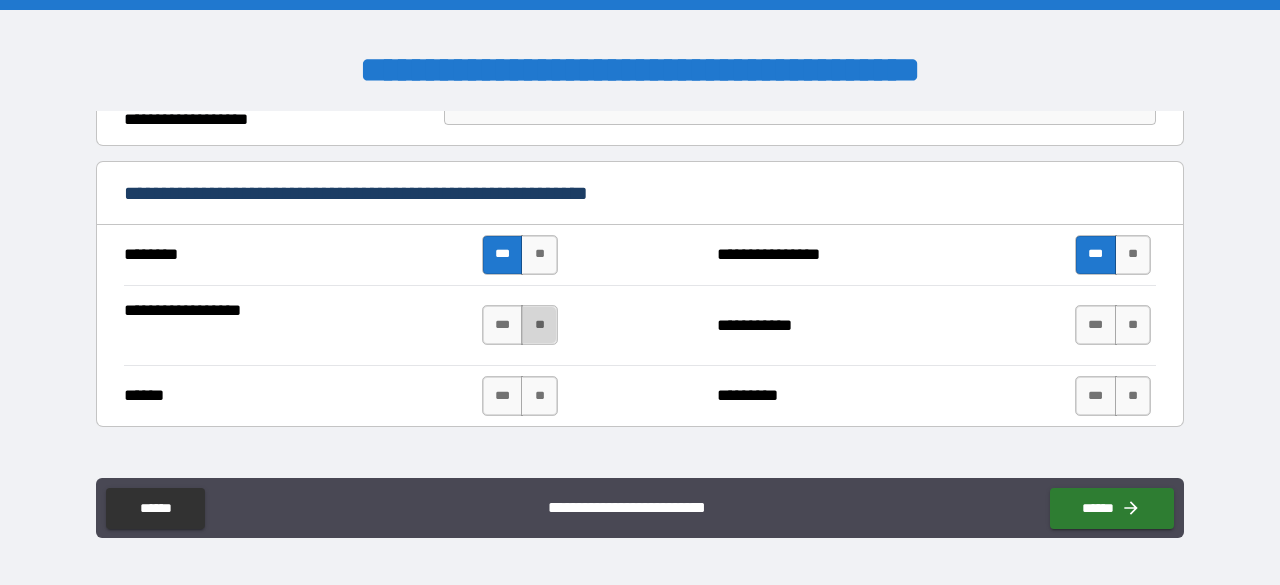 click on "**" at bounding box center (539, 325) 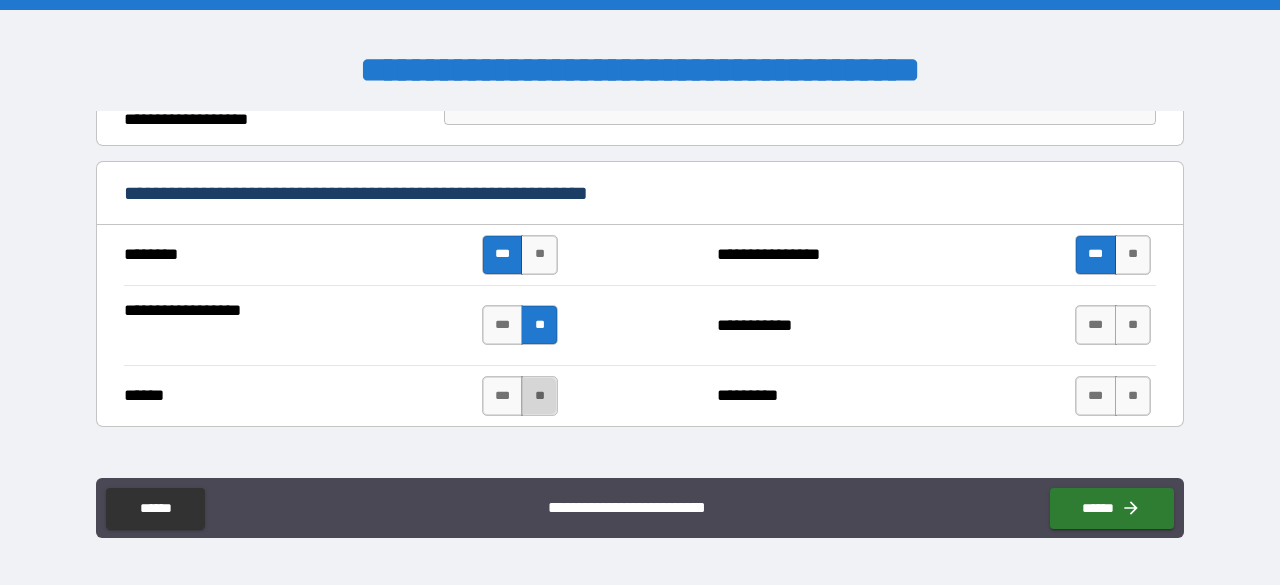 click on "**" at bounding box center [539, 396] 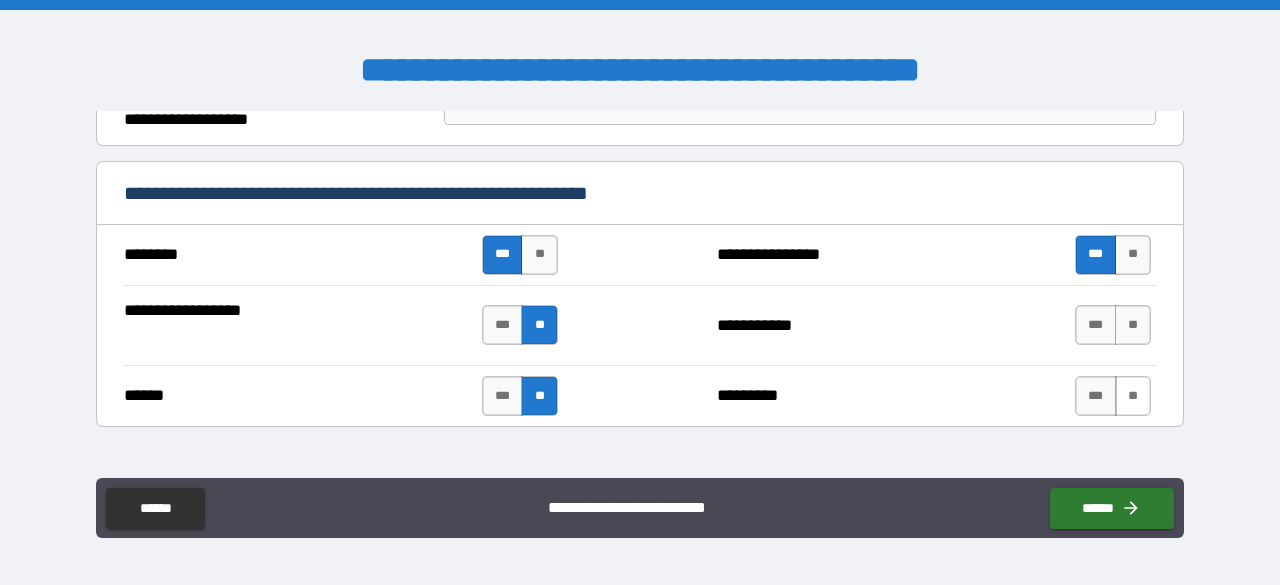 click on "**" at bounding box center (1133, 396) 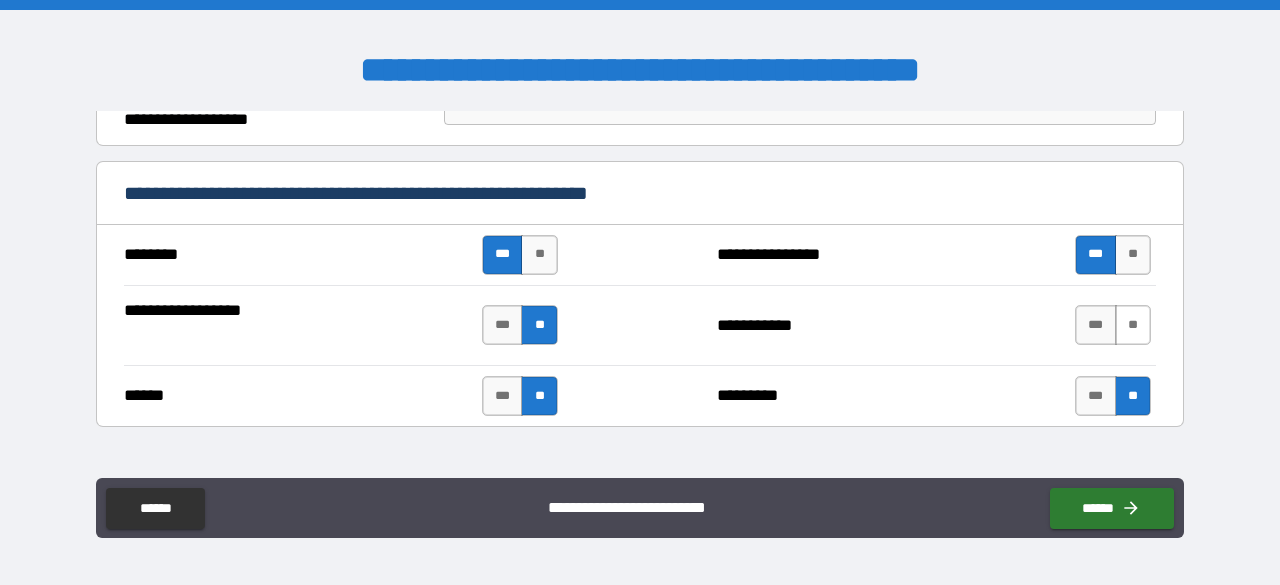 click on "**" at bounding box center (1133, 325) 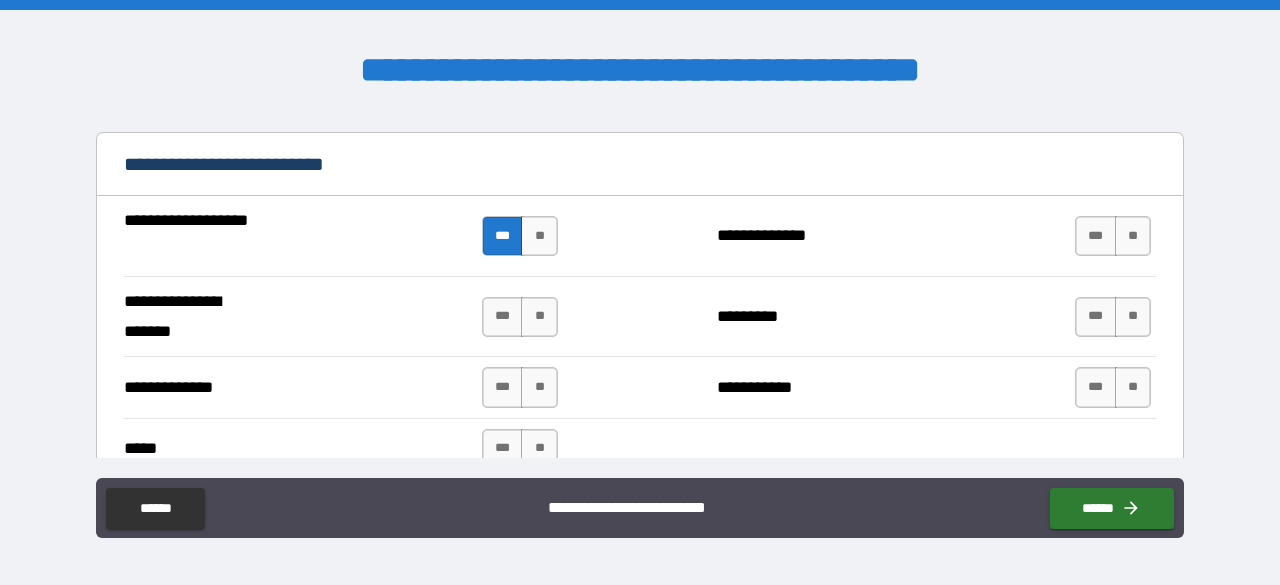 scroll, scrollTop: 400, scrollLeft: 0, axis: vertical 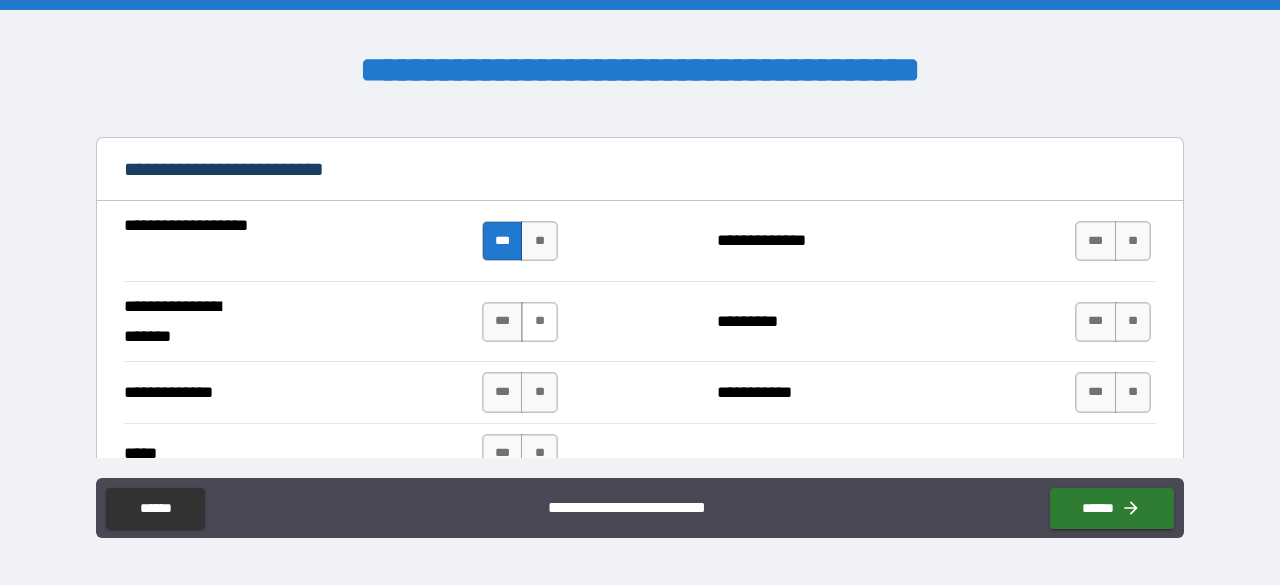 click on "**" at bounding box center (539, 322) 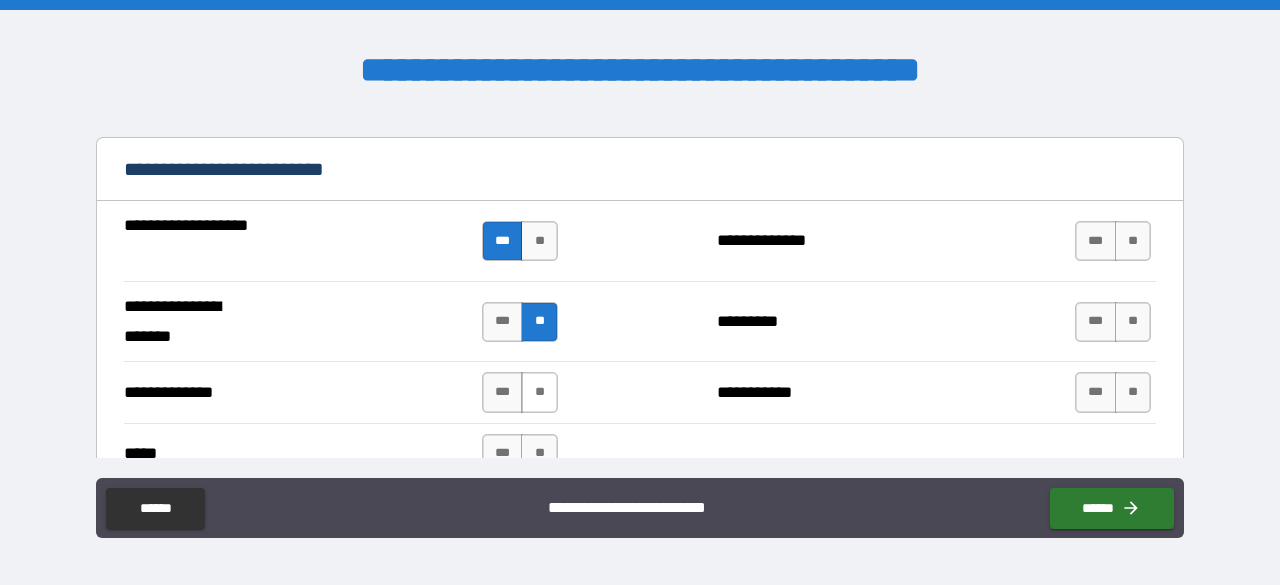 click on "**" at bounding box center (539, 392) 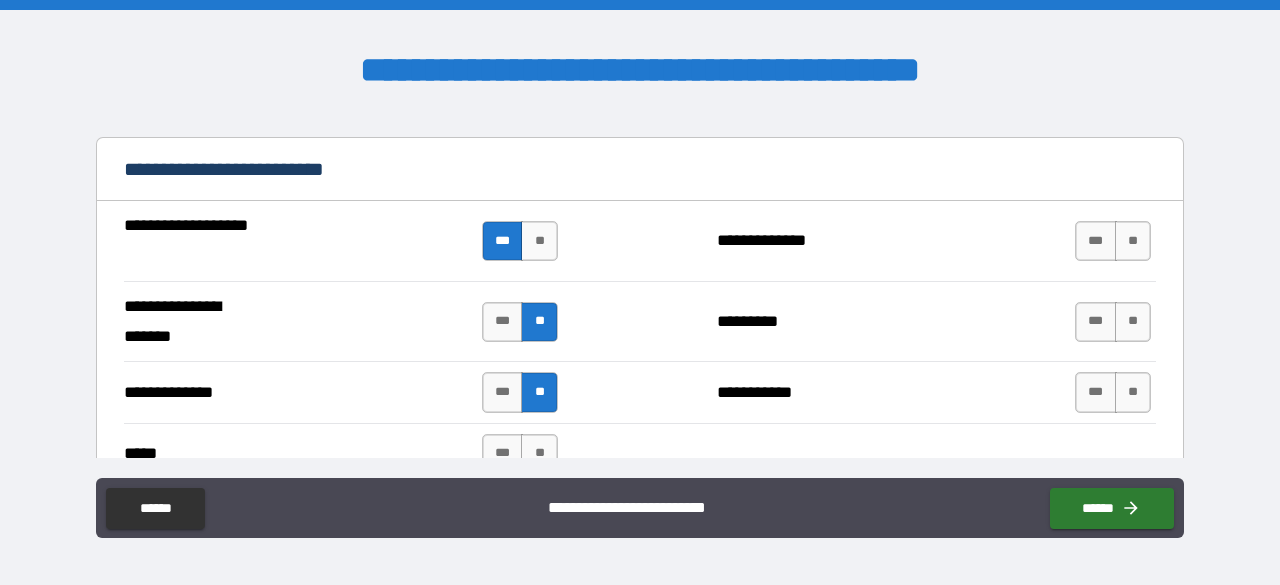 drag, startPoint x: 539, startPoint y: 463, endPoint x: 558, endPoint y: 423, distance: 44.28318 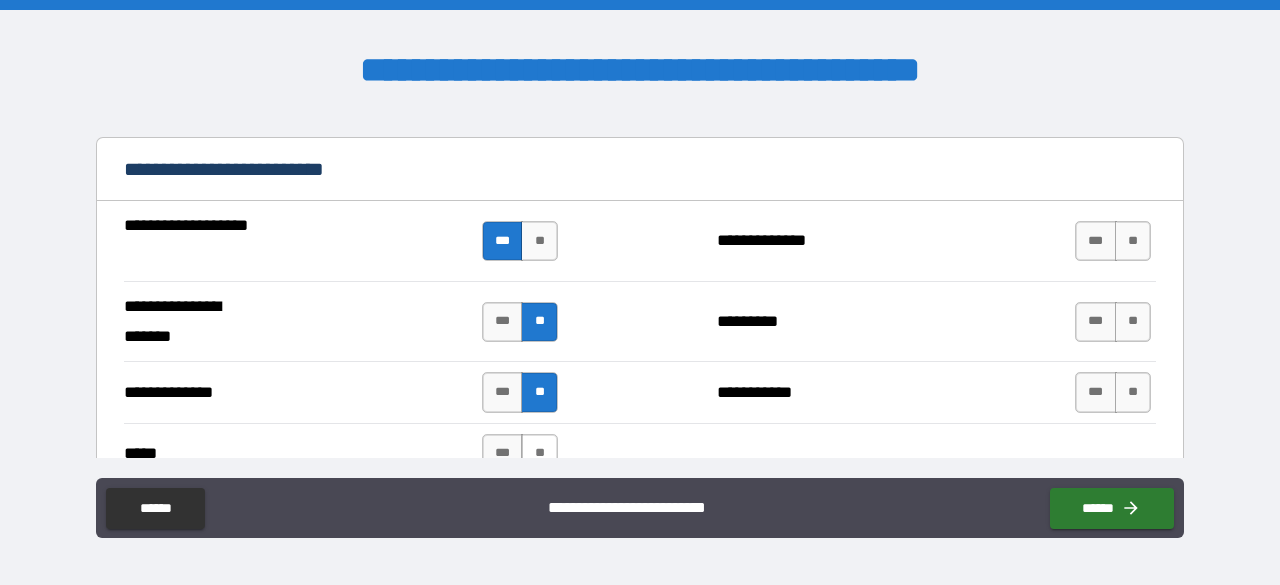 click on "**" at bounding box center (539, 454) 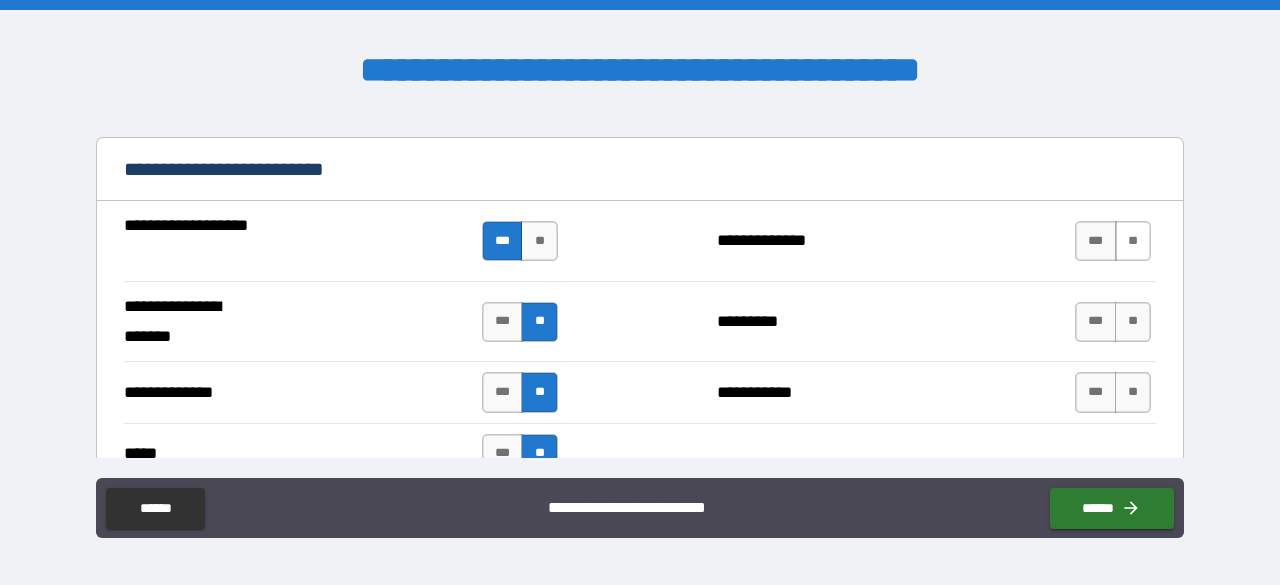 click on "**" at bounding box center [1133, 241] 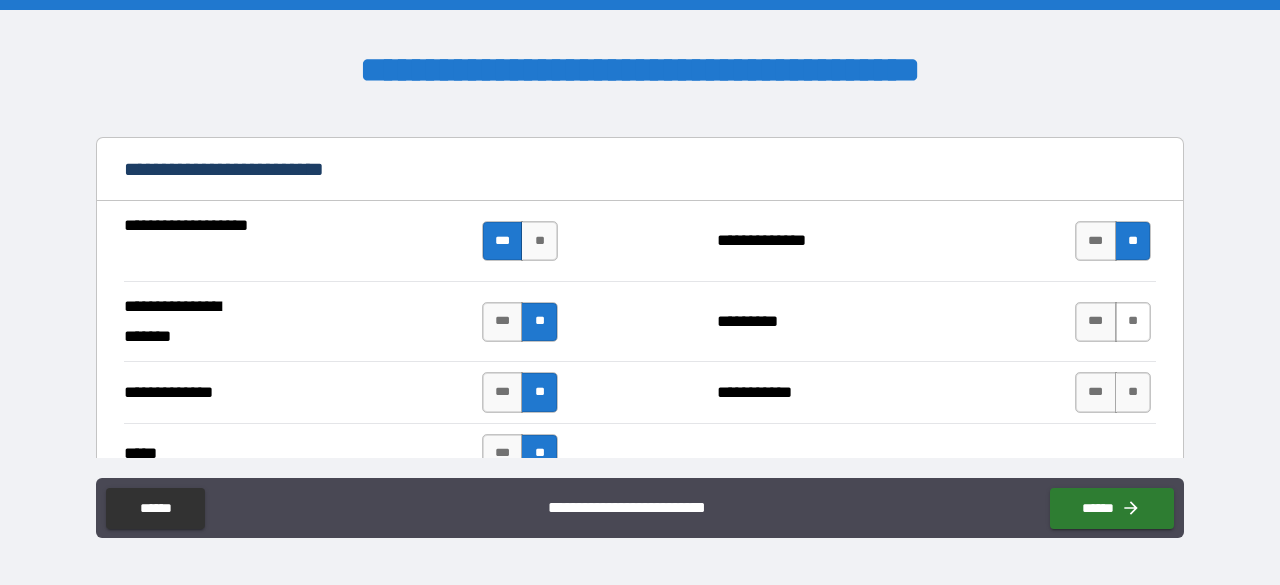 click on "**" at bounding box center (1133, 322) 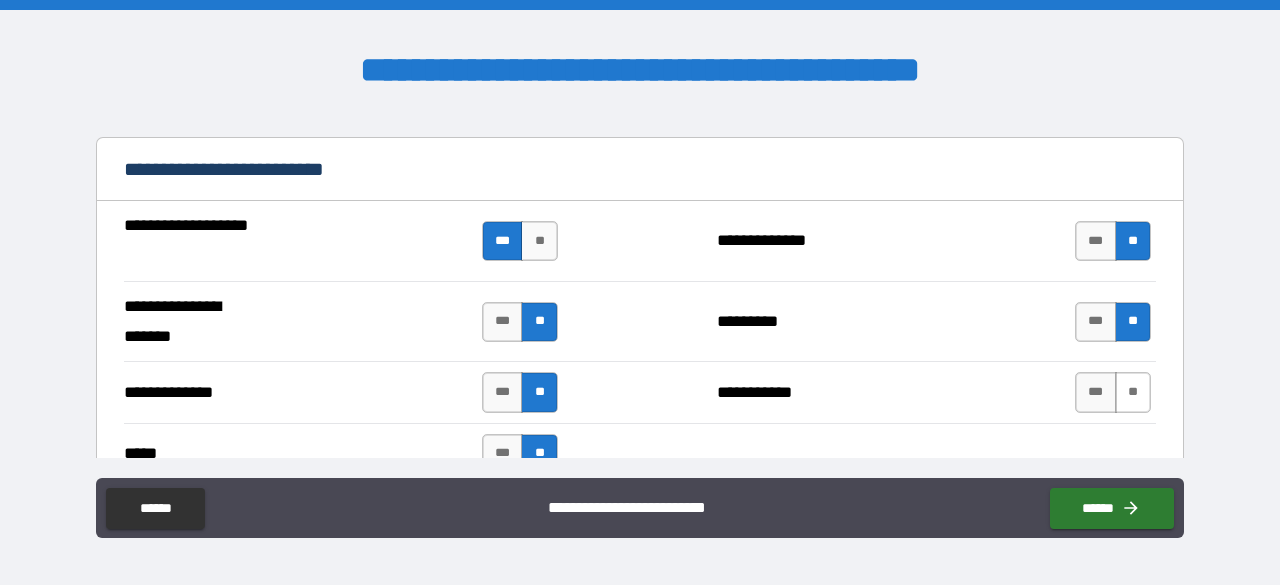 click on "**" at bounding box center (1133, 392) 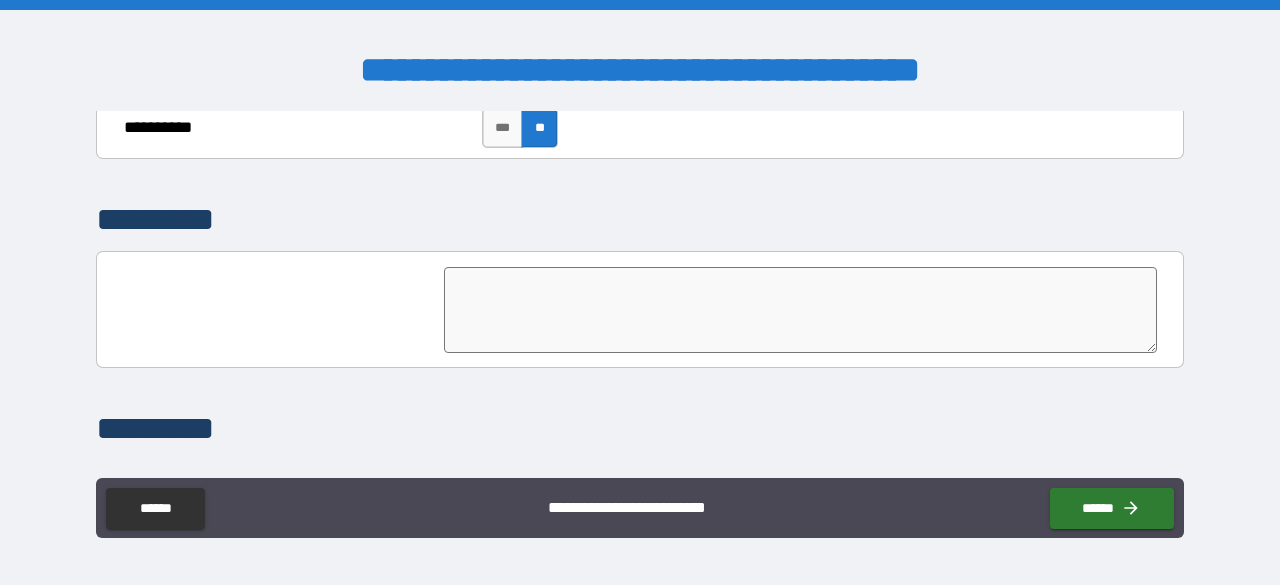 scroll, scrollTop: 4080, scrollLeft: 0, axis: vertical 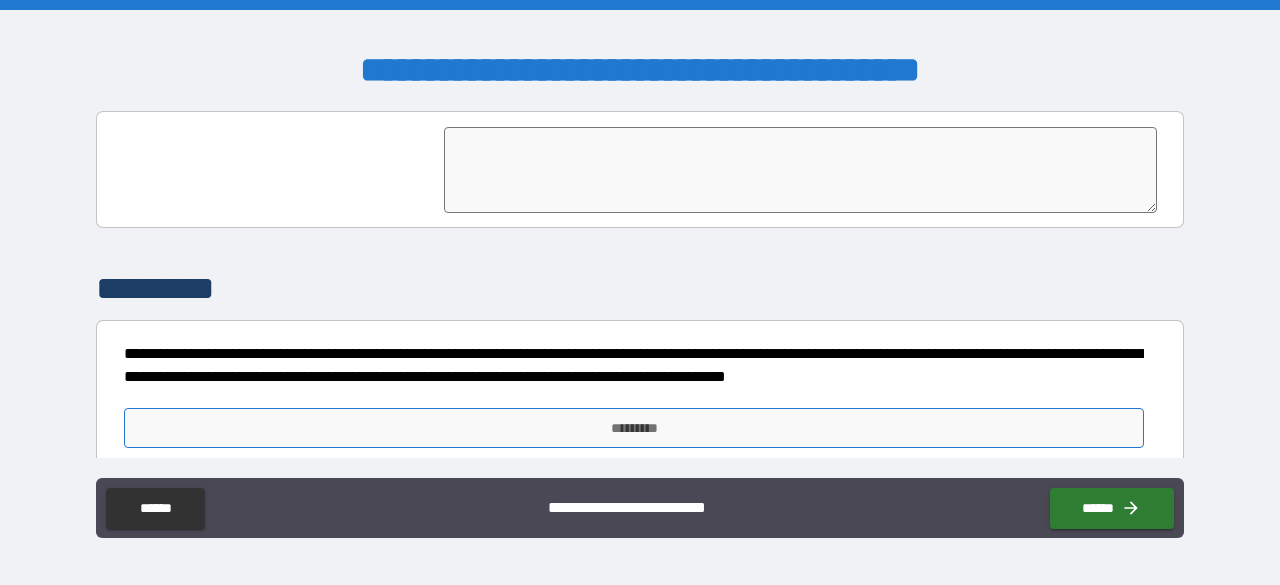 click on "*********" at bounding box center (634, 428) 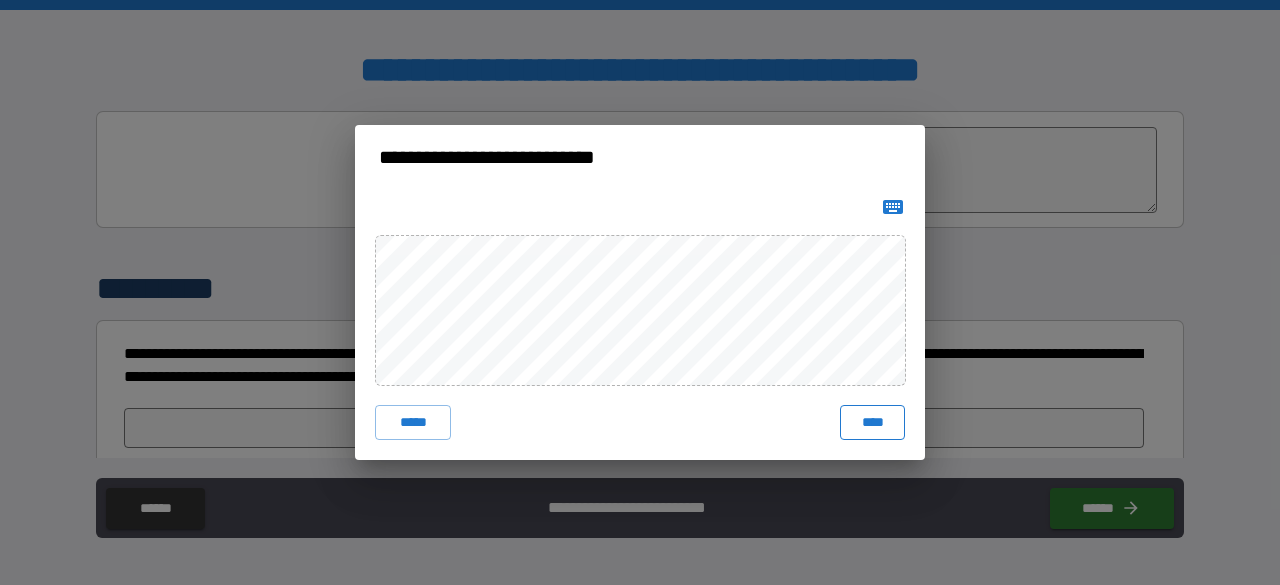 click on "****" at bounding box center [872, 423] 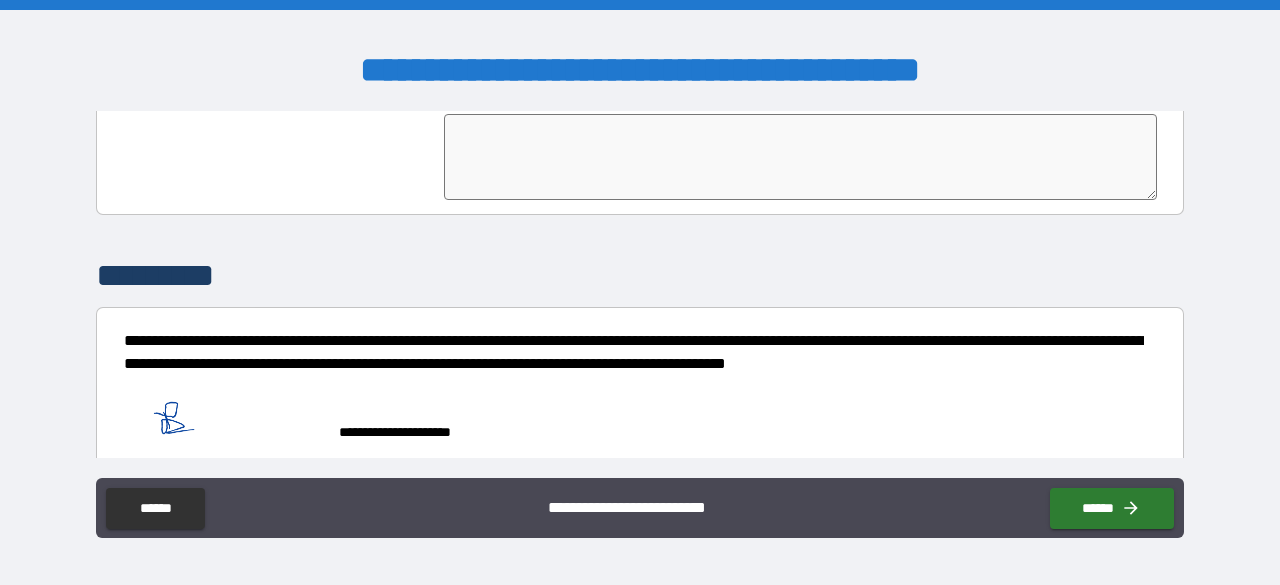 scroll, scrollTop: 4097, scrollLeft: 0, axis: vertical 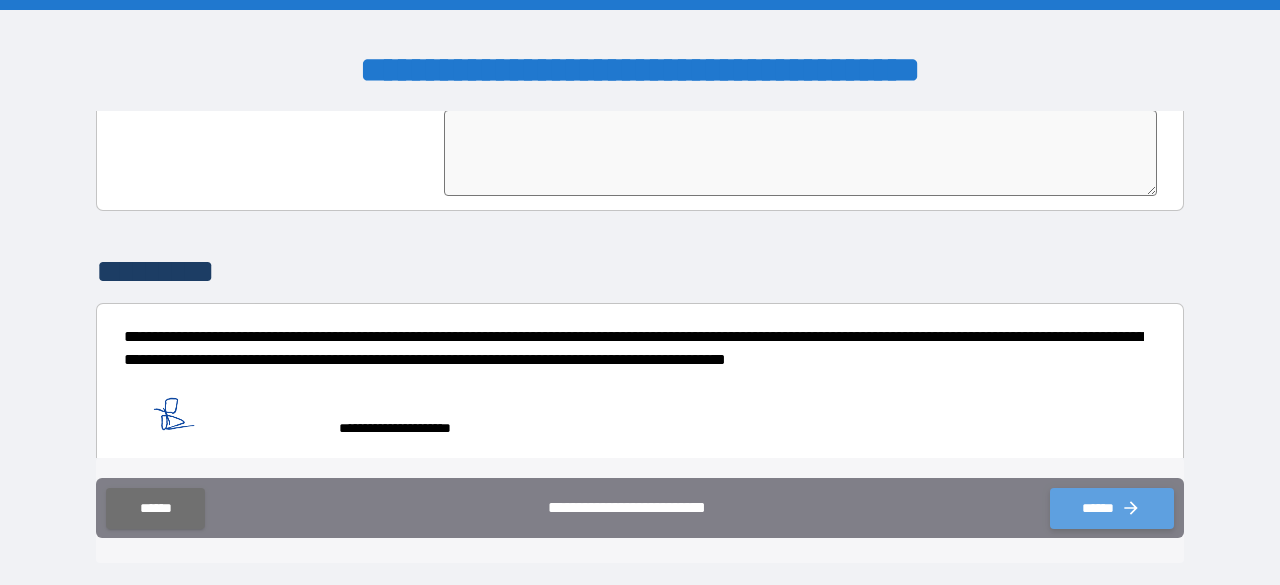 click on "******" at bounding box center [1112, 508] 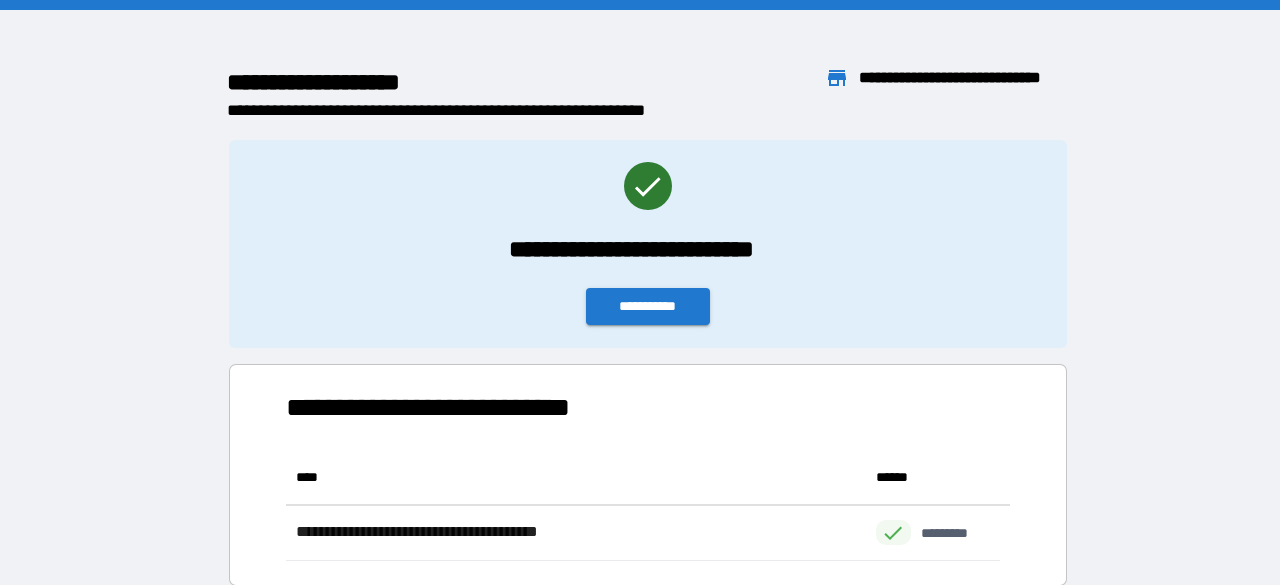 scroll, scrollTop: 95, scrollLeft: 698, axis: both 